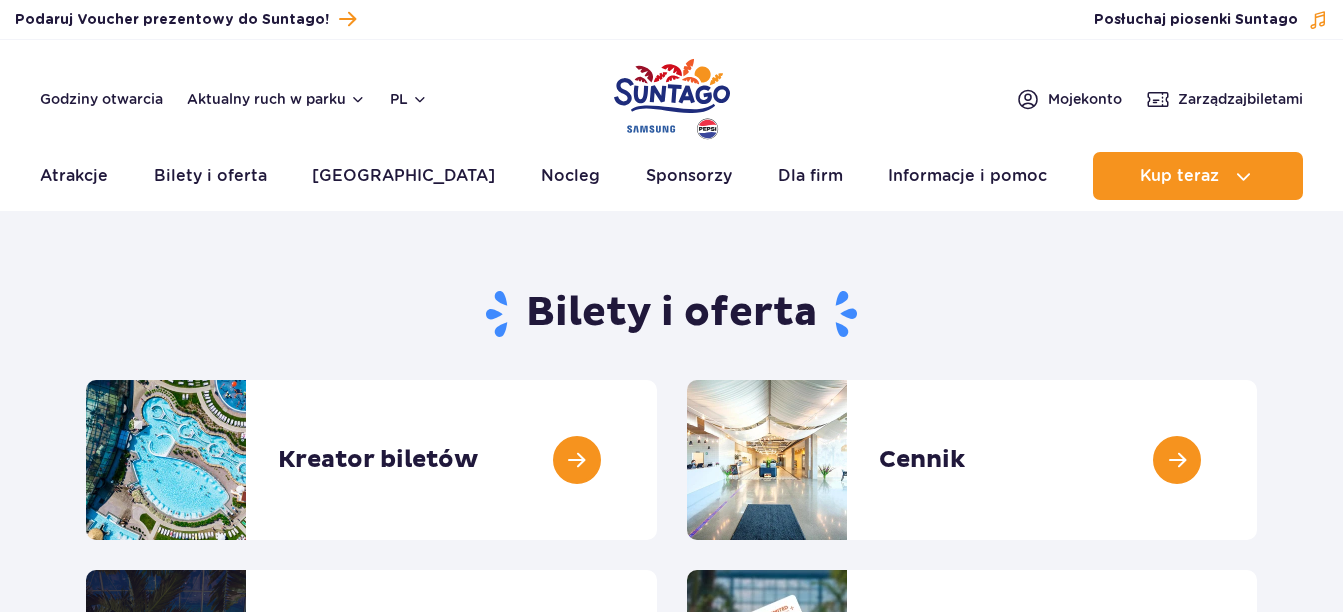 scroll, scrollTop: 0, scrollLeft: 0, axis: both 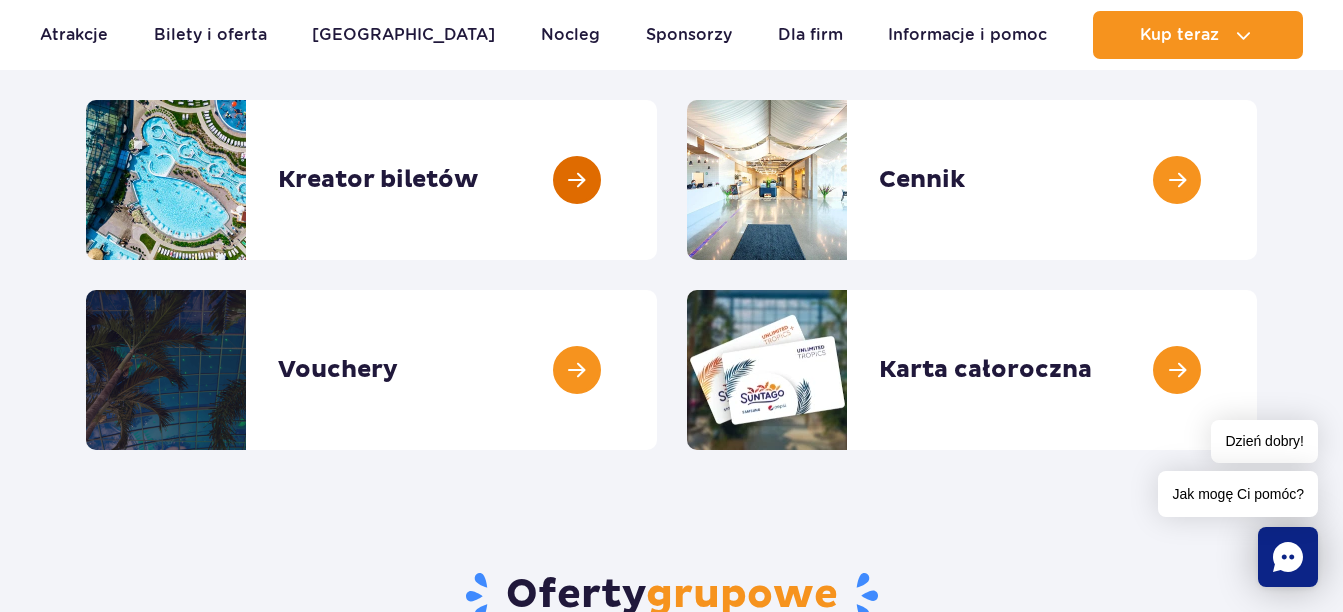 click at bounding box center (657, 180) 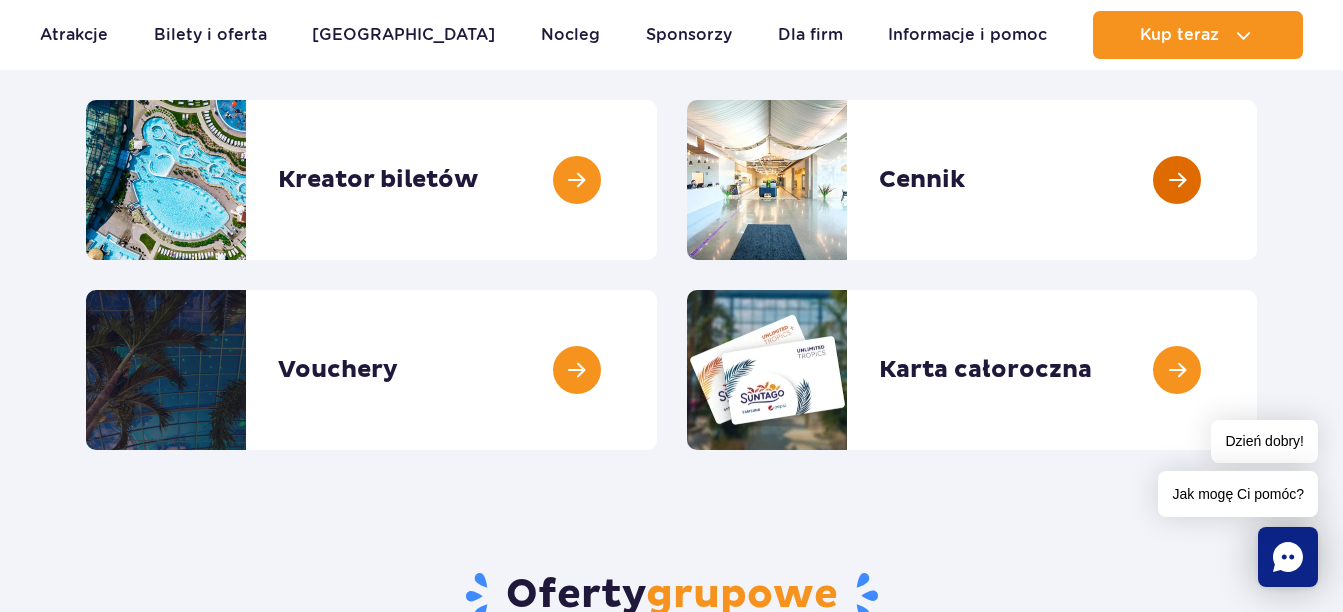 click at bounding box center [1257, 180] 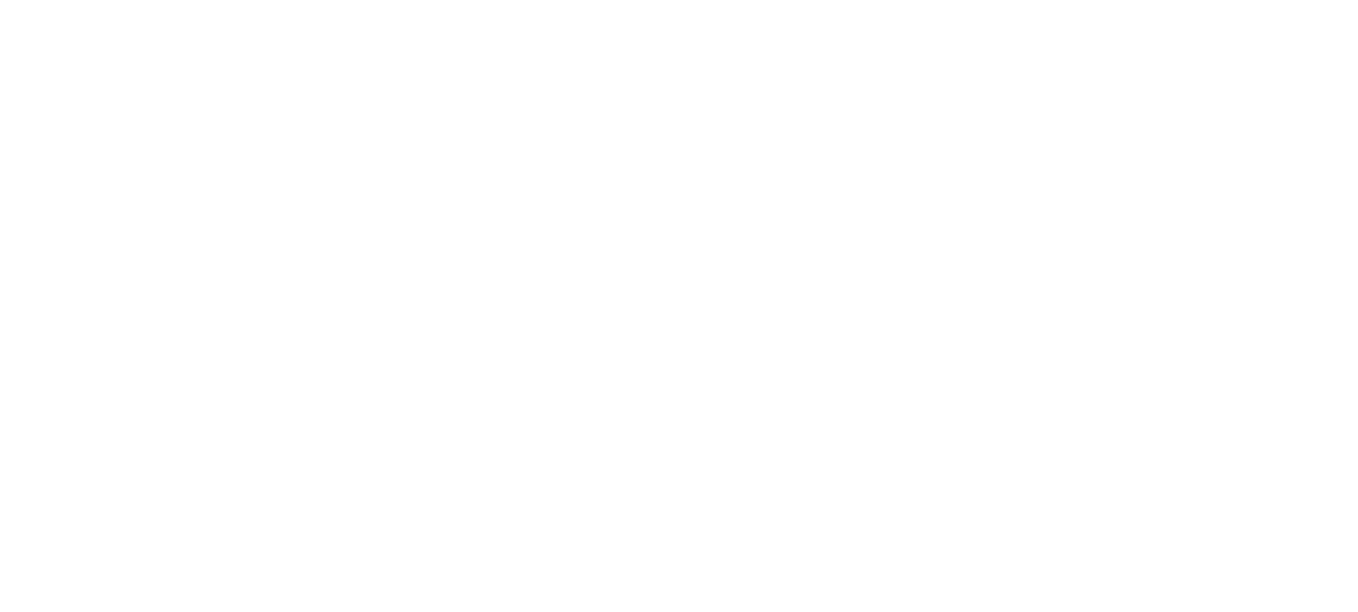 scroll, scrollTop: 0, scrollLeft: 0, axis: both 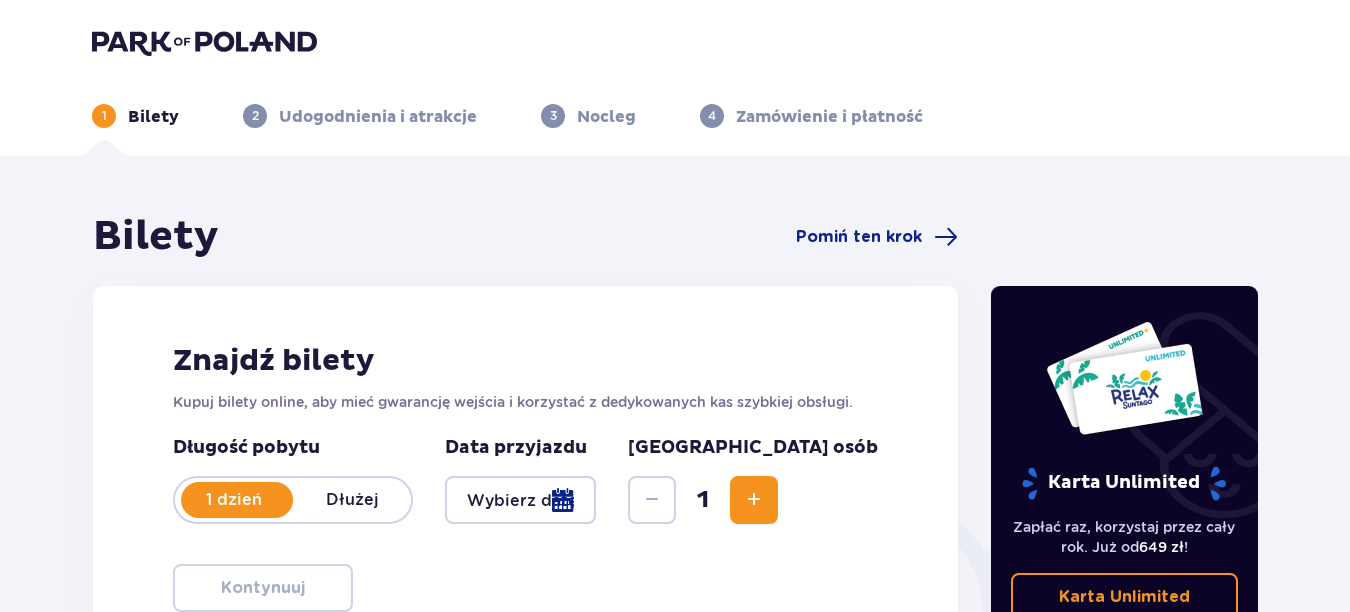 click at bounding box center [520, 500] 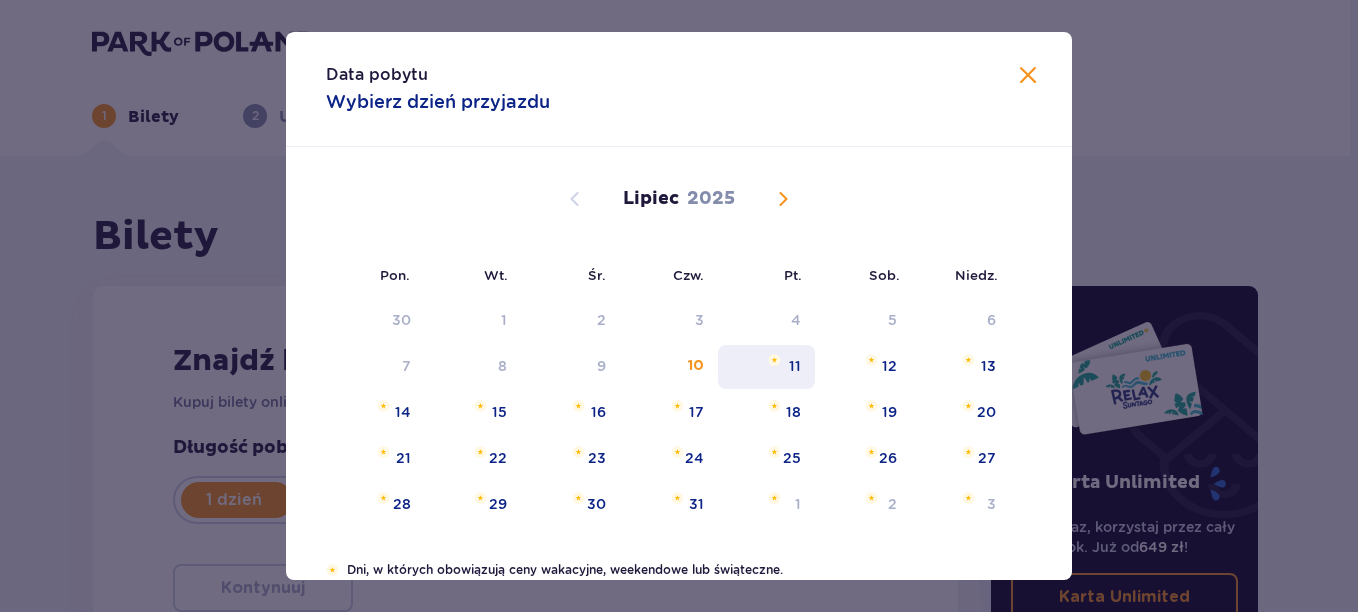 click on "11" at bounding box center [795, 366] 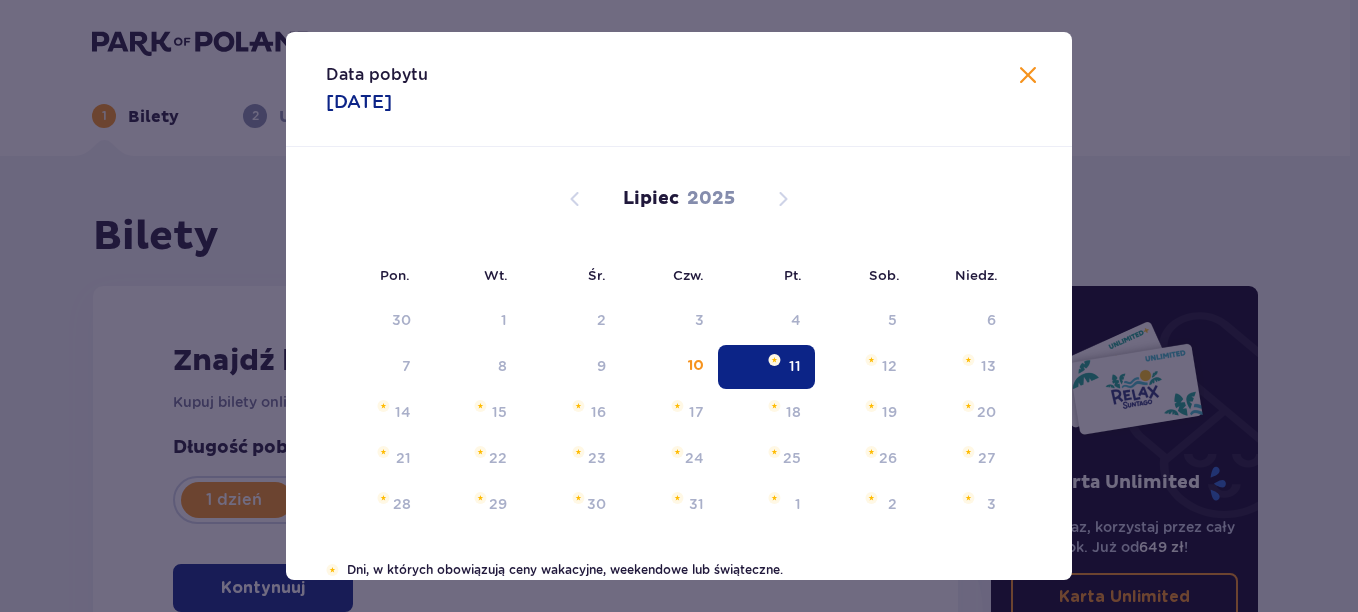 click on "Znajdź bilety" at bounding box center [525, 361] 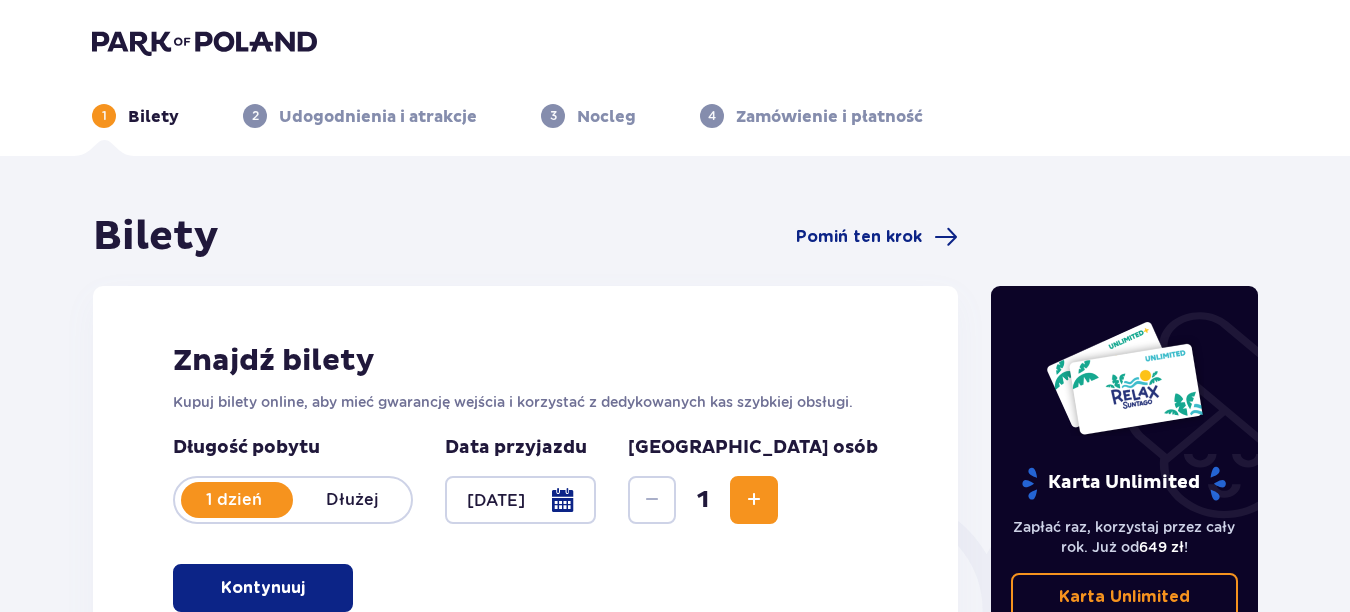 click at bounding box center (754, 500) 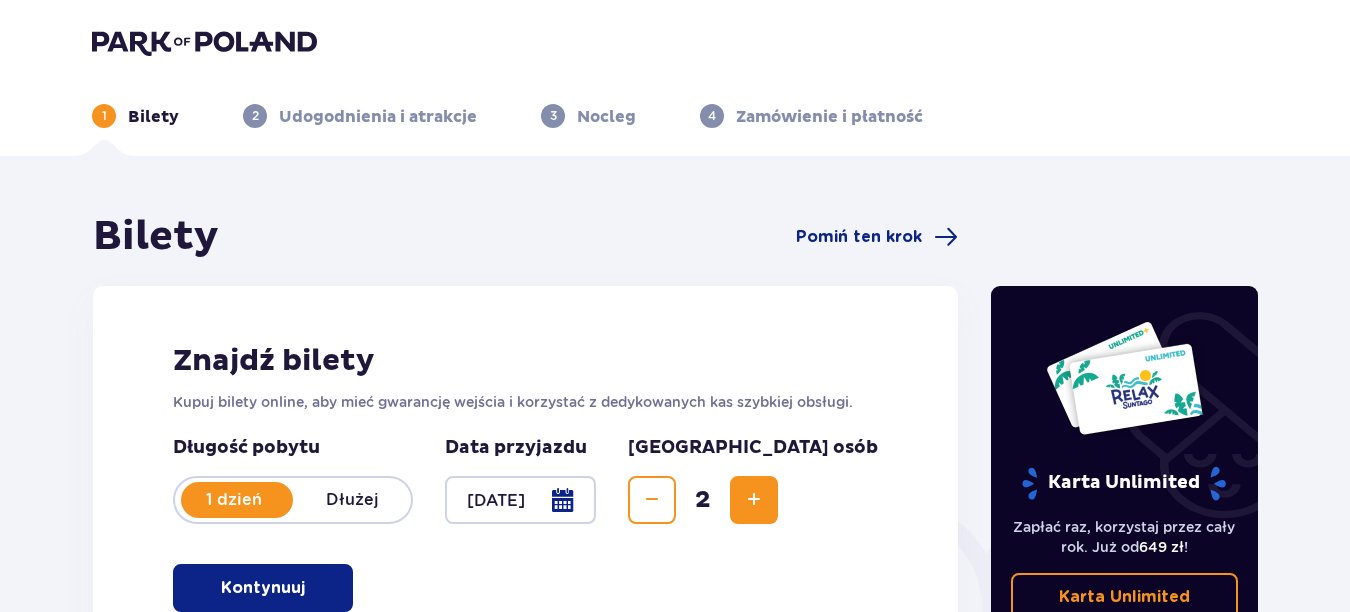 click at bounding box center (754, 500) 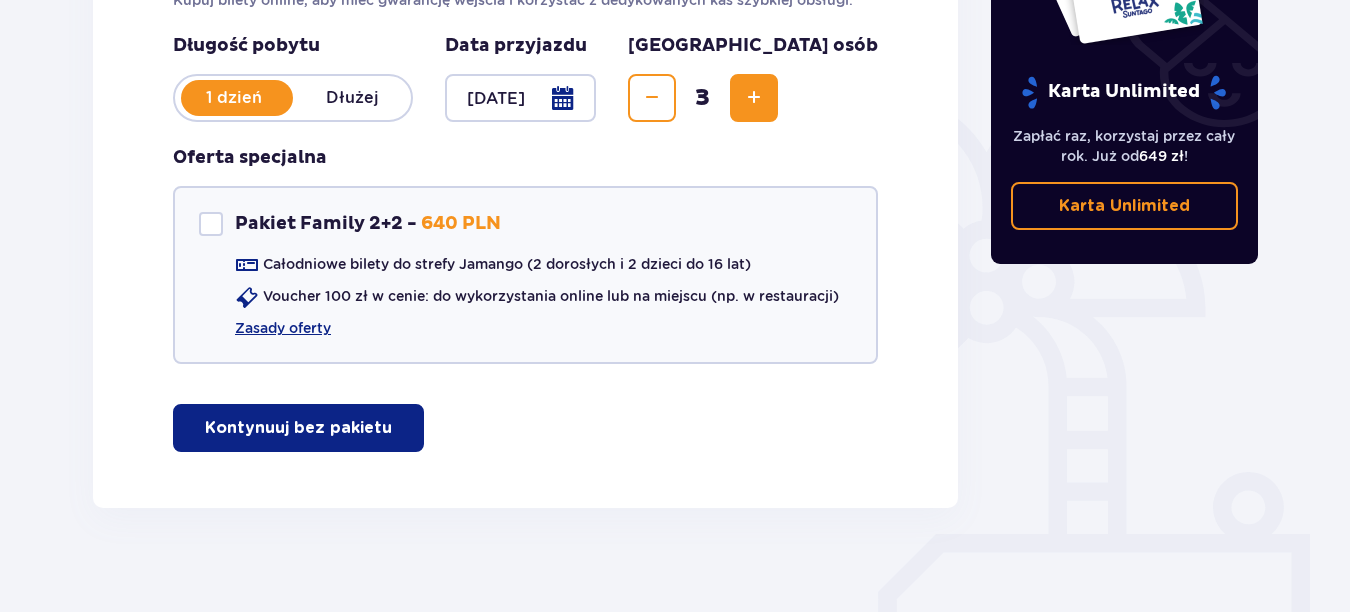 scroll, scrollTop: 418, scrollLeft: 0, axis: vertical 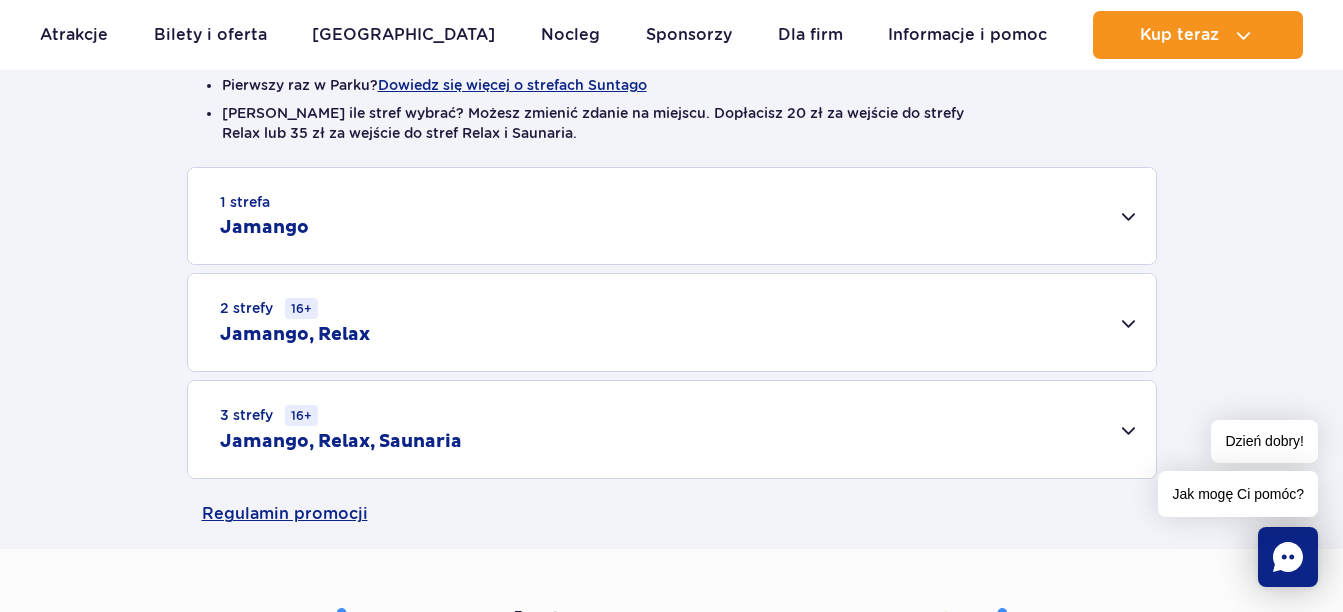 click on "1 strefa
Jamango" at bounding box center (672, 216) 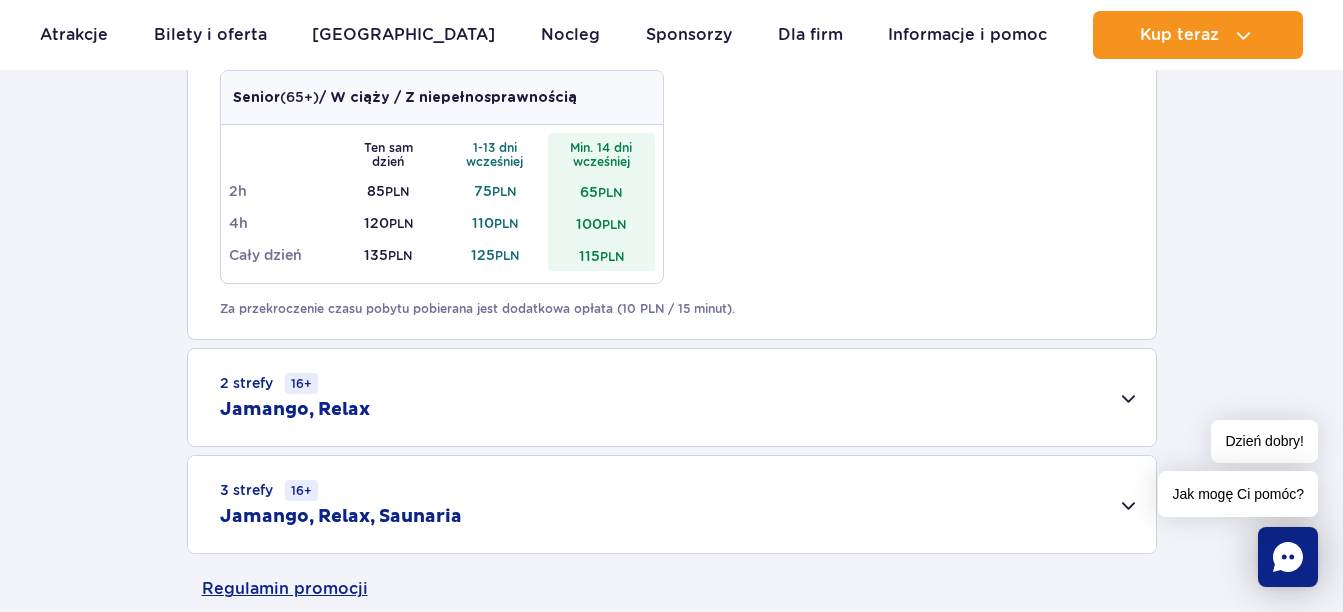 scroll, scrollTop: 1267, scrollLeft: 0, axis: vertical 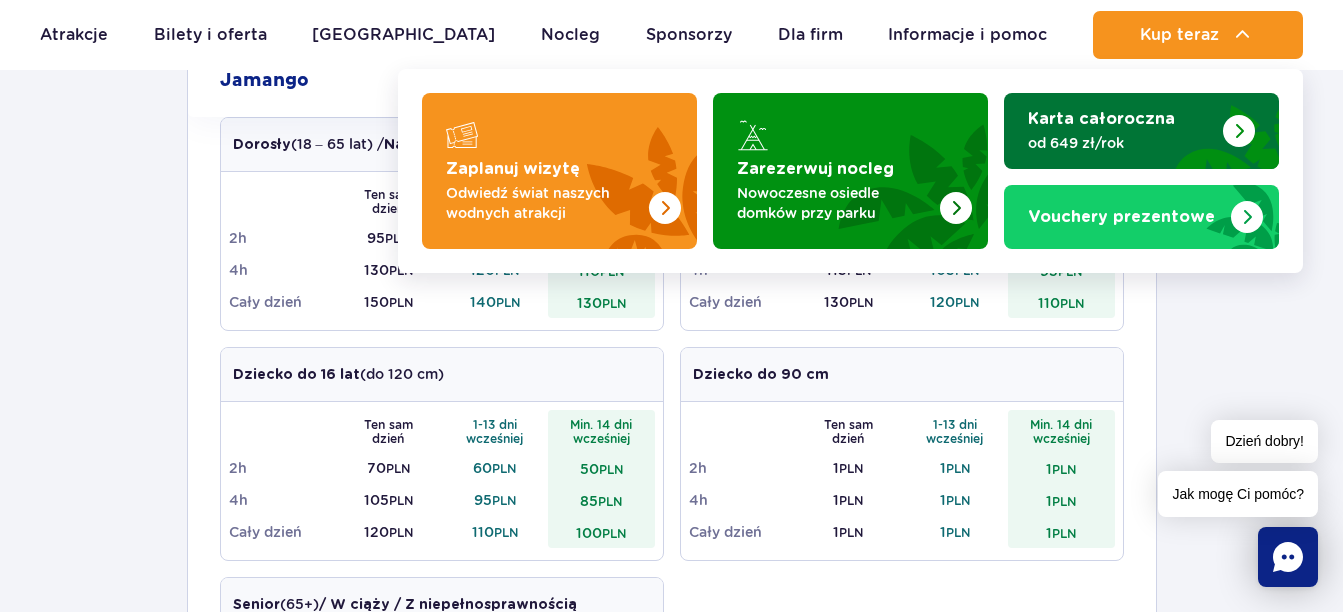 click at bounding box center [1239, 131] 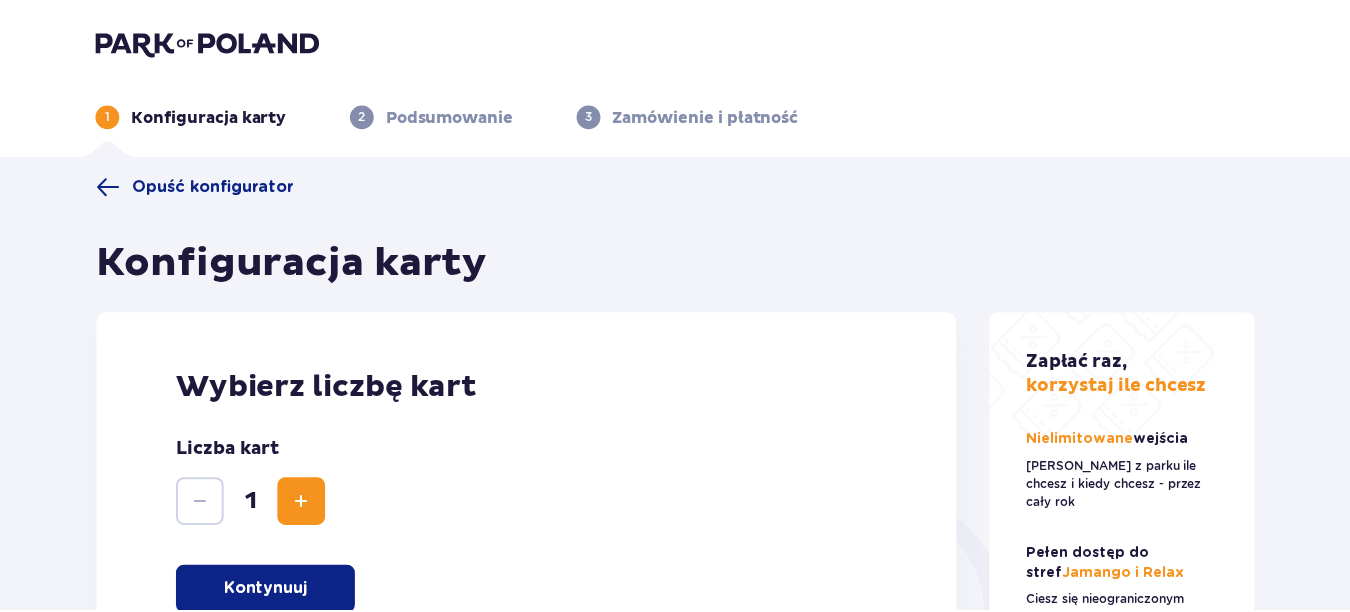 scroll, scrollTop: 0, scrollLeft: 0, axis: both 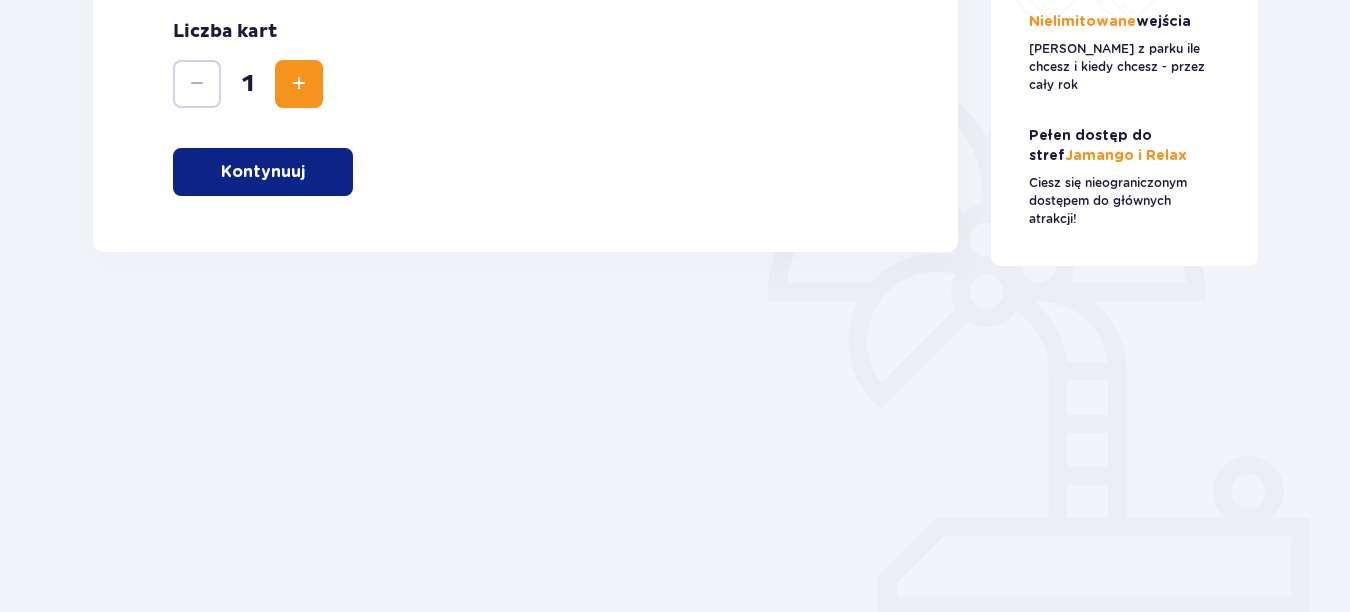 click at bounding box center (299, 84) 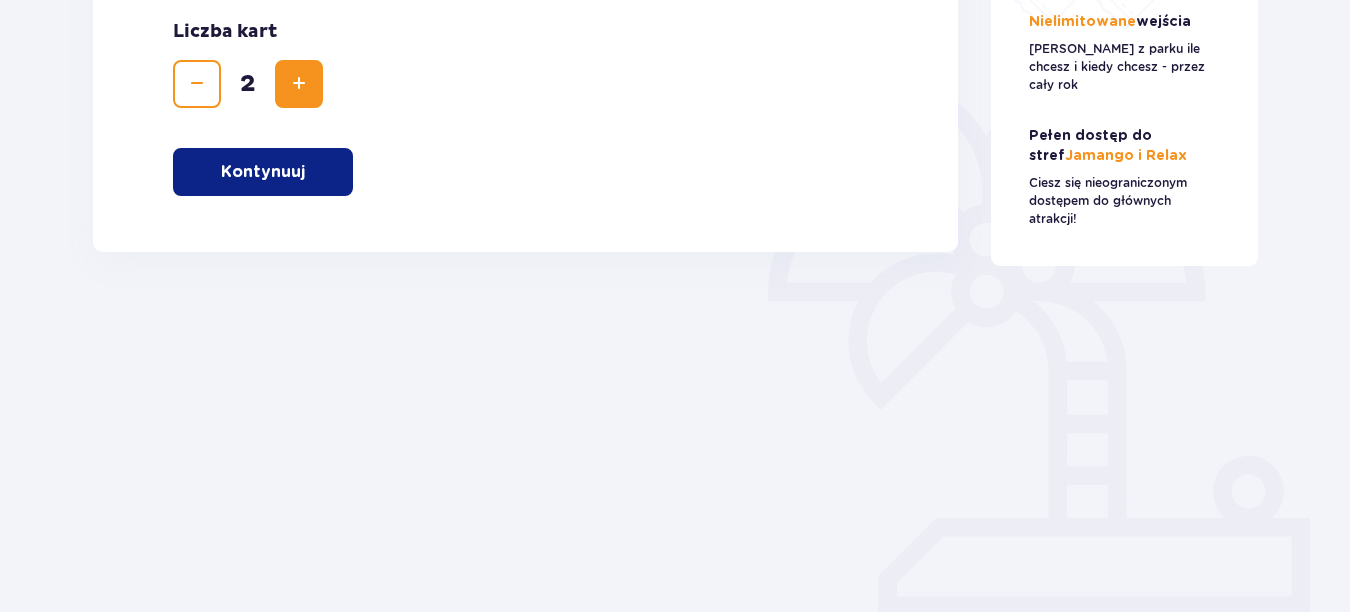 click at bounding box center [299, 84] 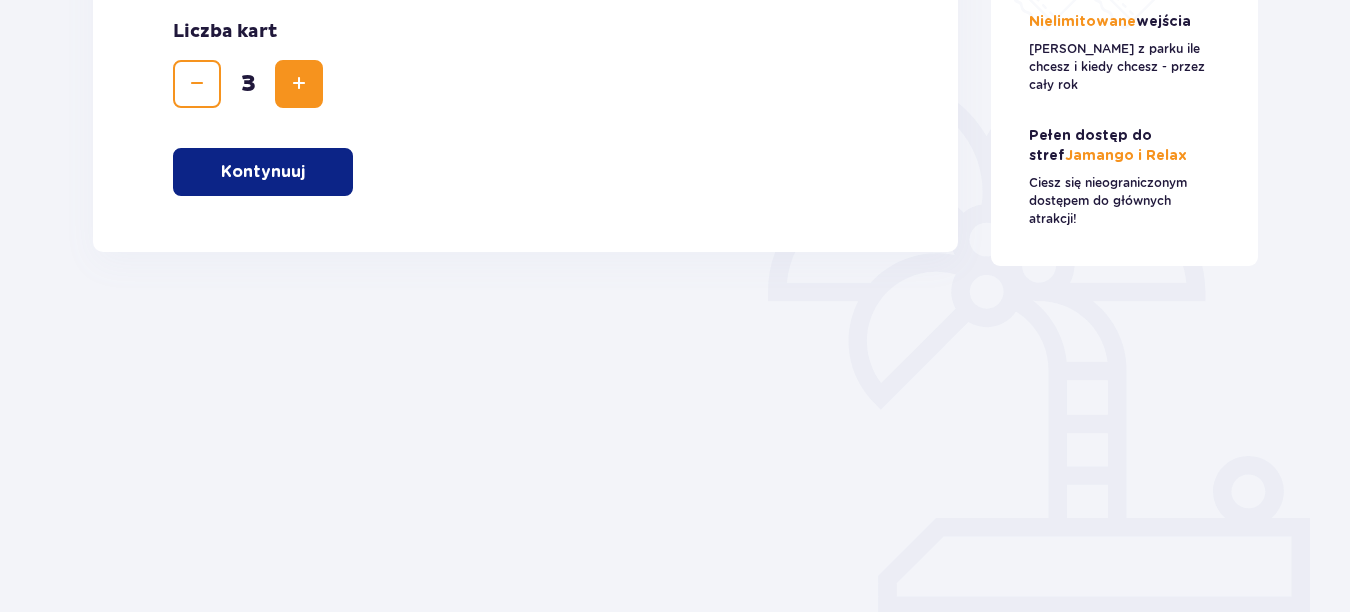 click on "Kontynuuj" at bounding box center (263, 172) 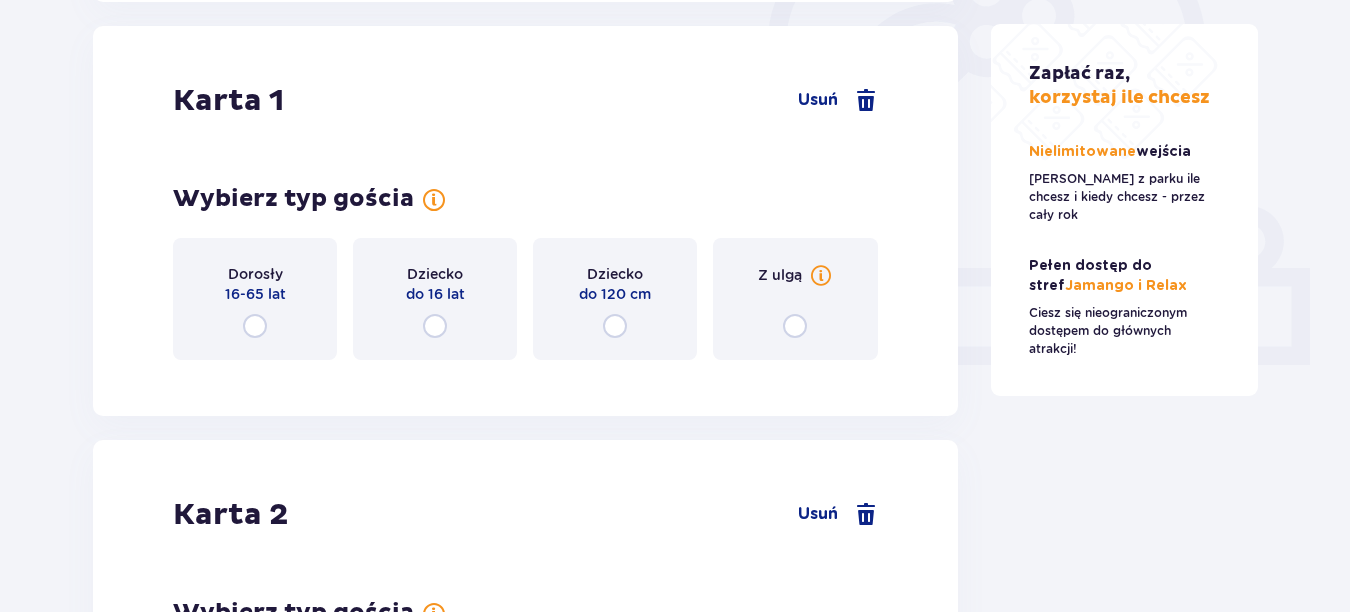 scroll, scrollTop: 670, scrollLeft: 0, axis: vertical 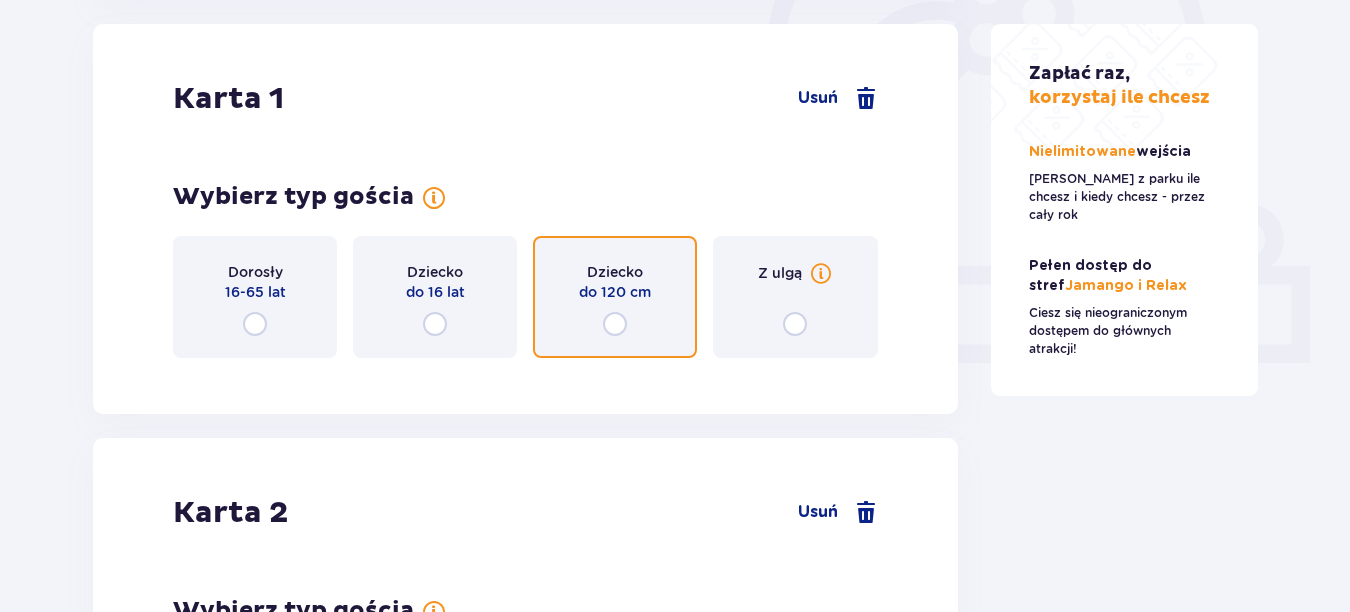 click at bounding box center [615, 324] 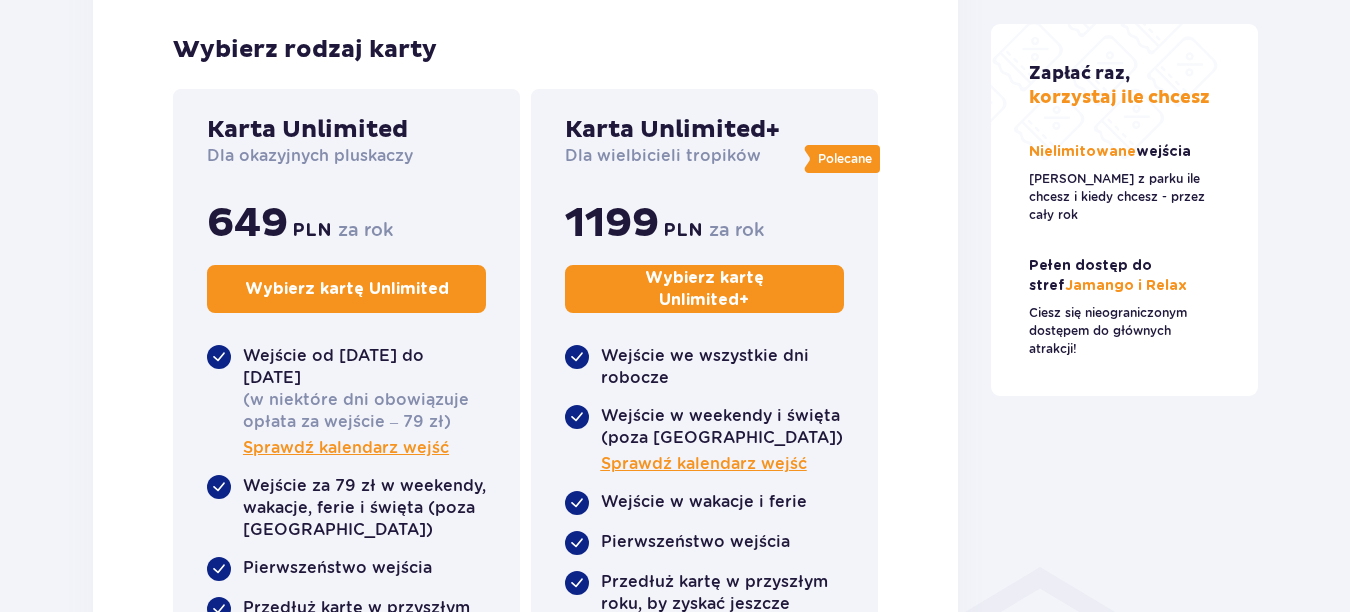 scroll, scrollTop: 1068, scrollLeft: 0, axis: vertical 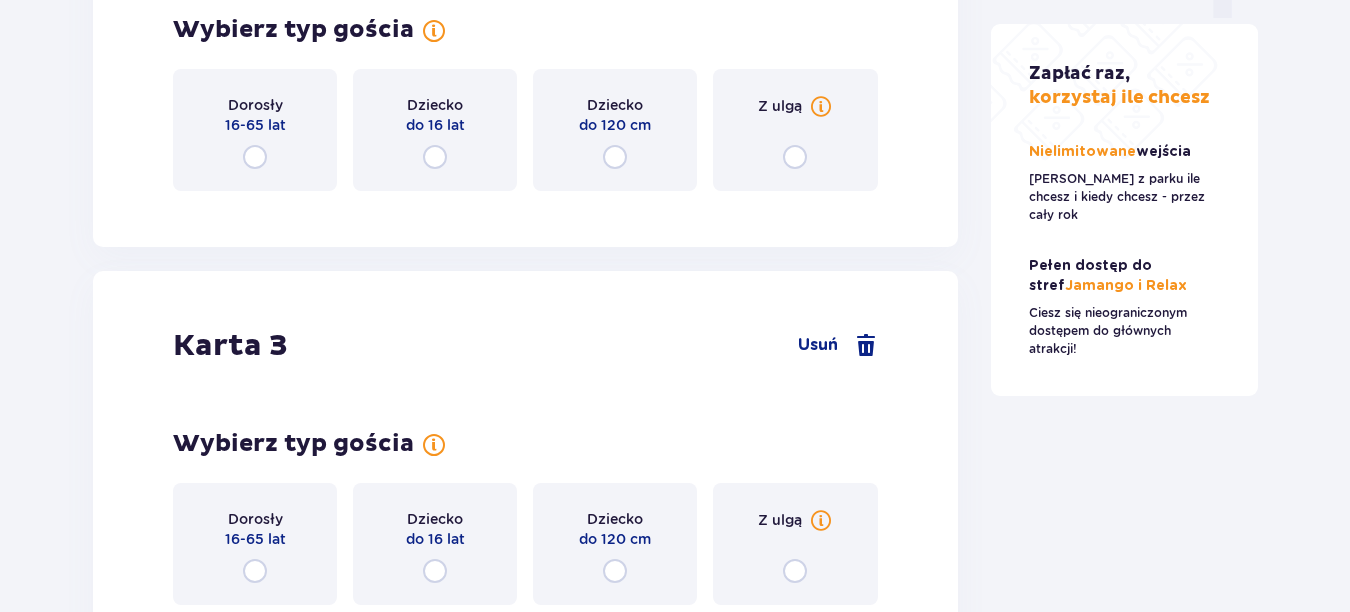 click on "Opuść konfigurator Konfiguracja karty Wybierz liczbę kart Liczba kart 3 Kontynuuj Karta   1 Usuń Wybierz typ gościa Dorosły 16-65 lat Dziecko do 16 lat Dziecko do 120 cm Z ulgą Wybierz rodzaj karty Karta Unlimited Dla okazyjnych pluskaczy 649 PLN za rok Wybierz kartę Unlimited   Wejście od poniedziałku do piątku (w niektóre dni obowiązuje opłata za wejście – 79 zł) Sprawdź kalendarz wejść   Wejście za 79 zł w weekendy, wakacje, ferie i święta (poza Wigilią)   Pierwszeństwo wejścia   Przedłuż kartę w przyszłym roku, by zyskać jeszcze  więcej korzyści! Dostęp do stref: Polecane Karta Unlimited+ Dla wielbicieli tropików 1199 PLN za rok Wybierz kartę Unlimited +   Wejście we wszystkie dni robocze   Wejście w weekendy i święta (poza Wigilią) Sprawdź kalendarz wejść   Wejście w wakacje i ferie   Pierwszeństwo wejścia   Przedłuż kartę w przyszłym roku, by zyskać jeszcze  więcej korzyści! Dostęp do stref: Regulamin kart całorocznych Karta   2 Usuń Dorosły" at bounding box center (675, -565) 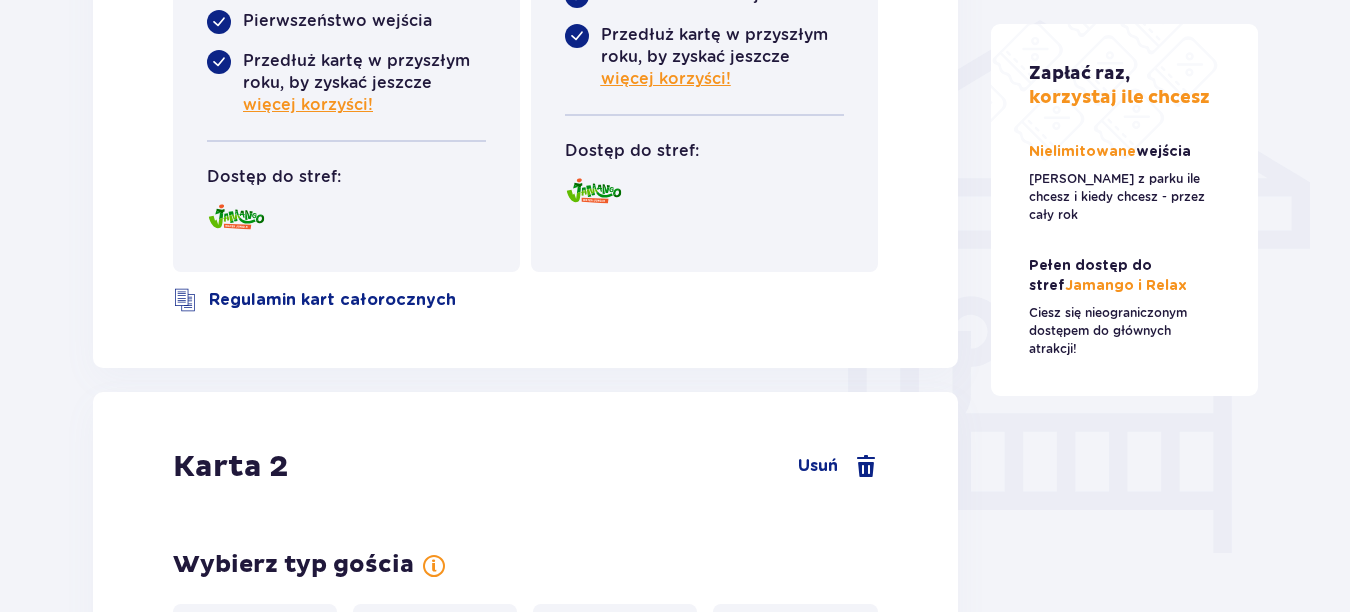 scroll, scrollTop: 1068, scrollLeft: 0, axis: vertical 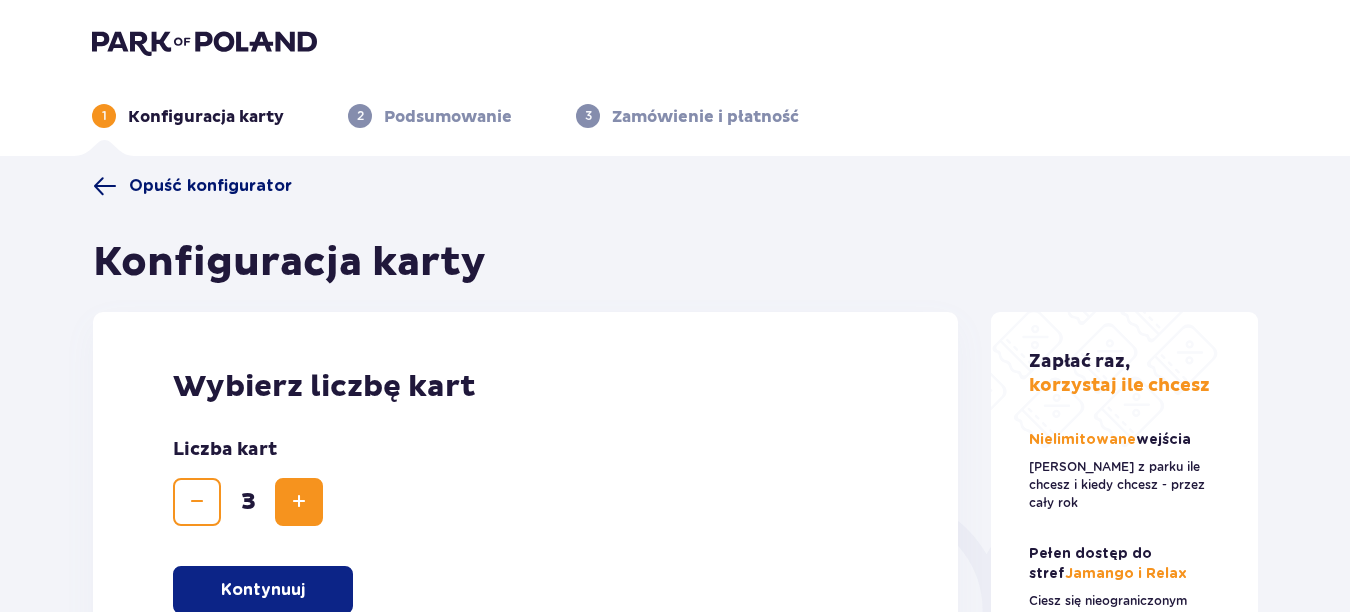 click on "Opuść konfigurator" at bounding box center (210, 186) 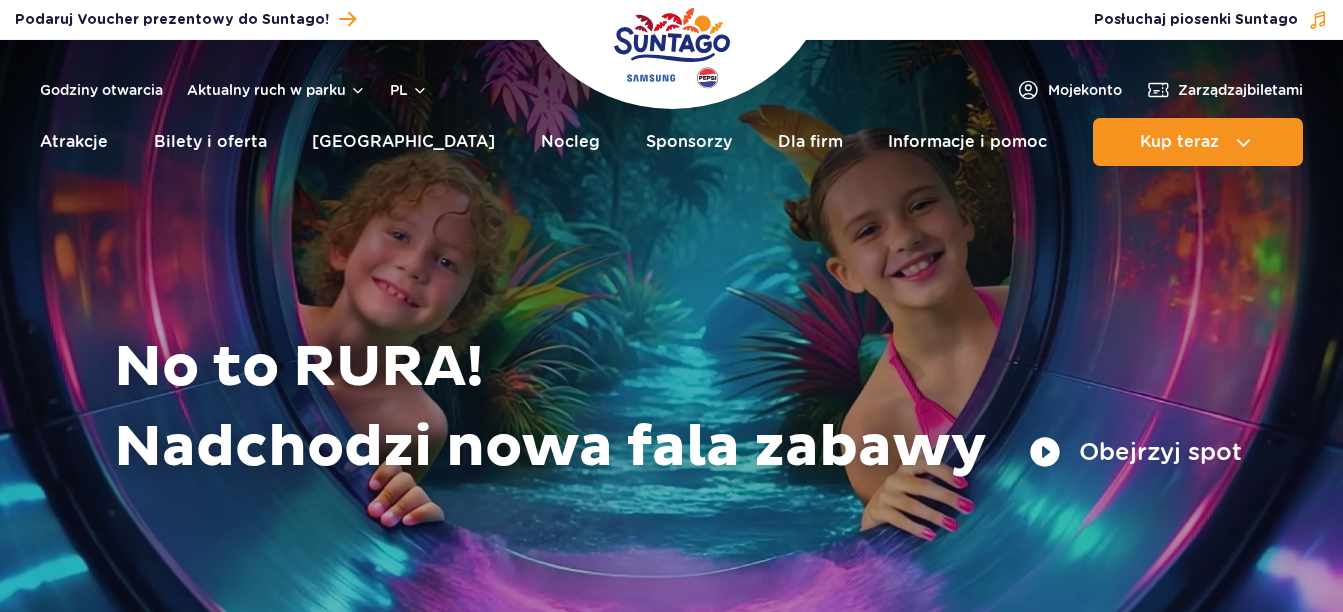 scroll, scrollTop: 0, scrollLeft: 0, axis: both 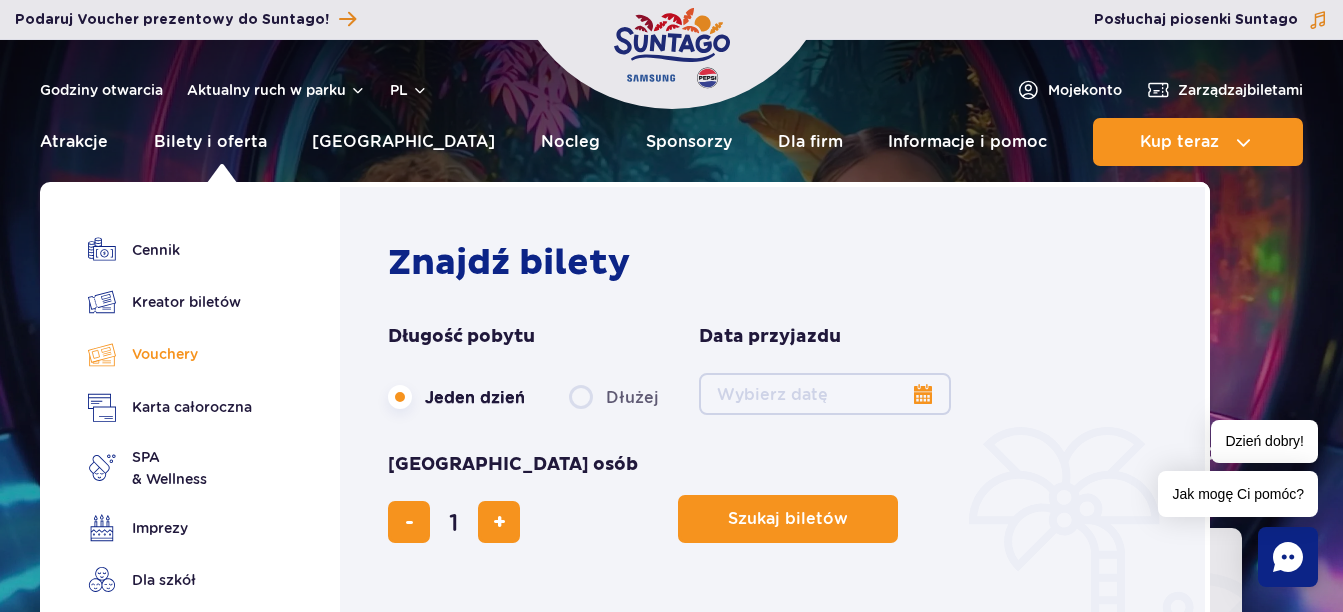 click on "Vouchery" at bounding box center (170, 354) 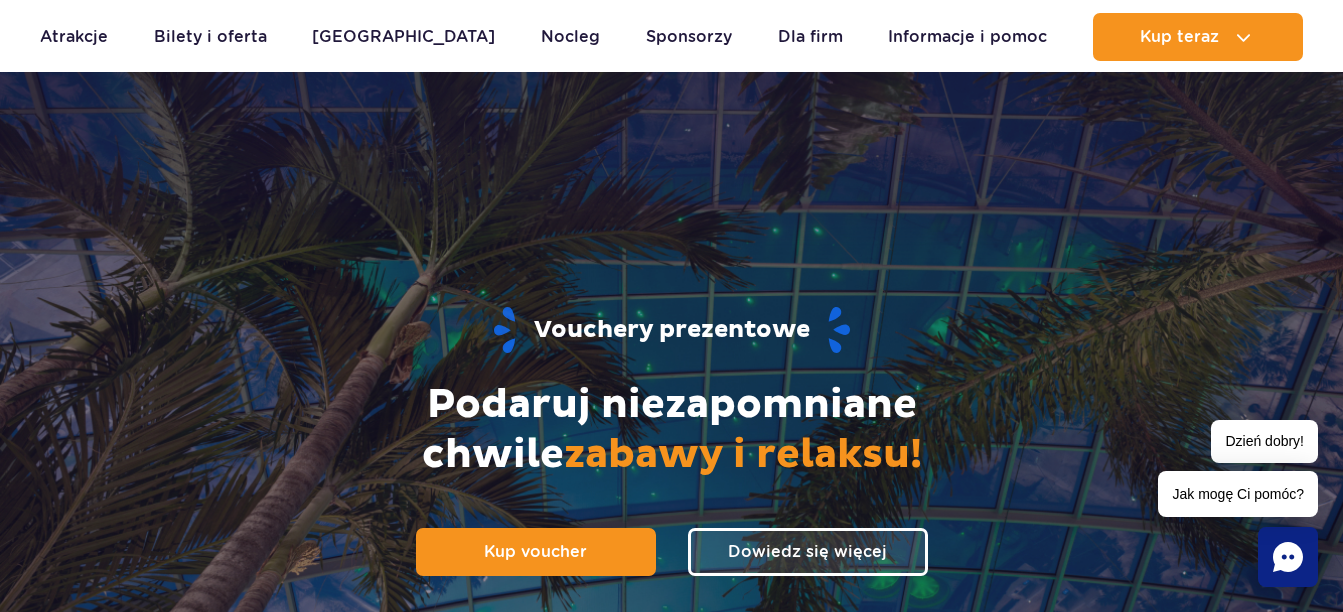 scroll, scrollTop: 3495, scrollLeft: 0, axis: vertical 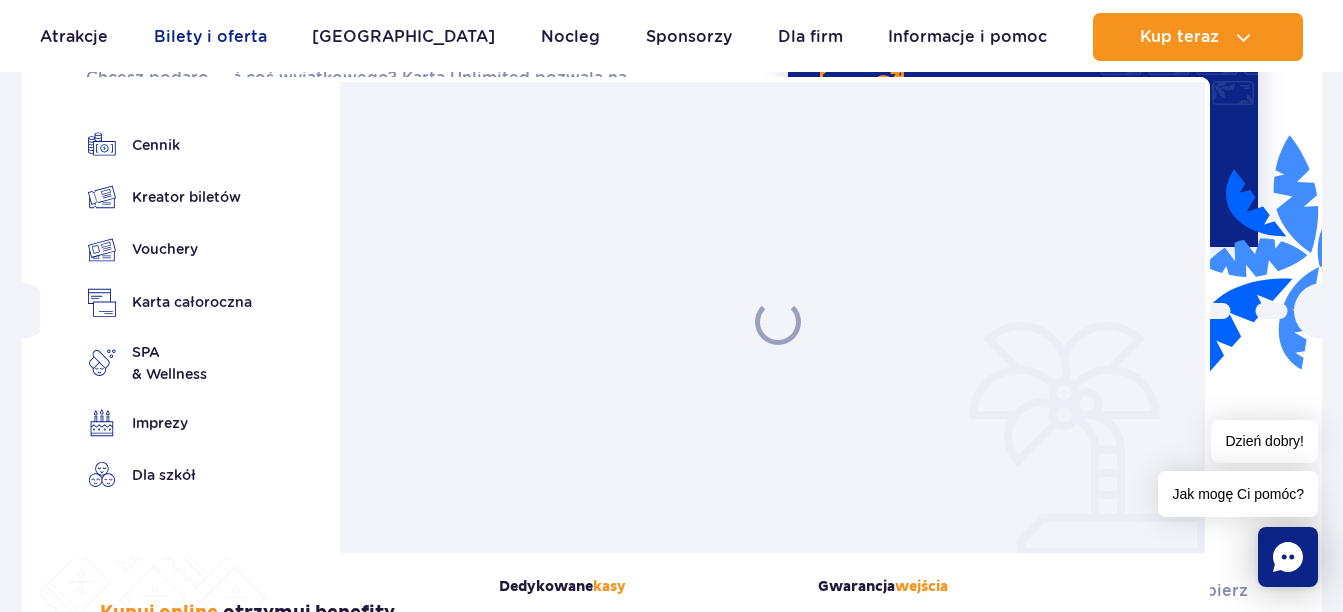 click on "Bilety i oferta" at bounding box center [210, 37] 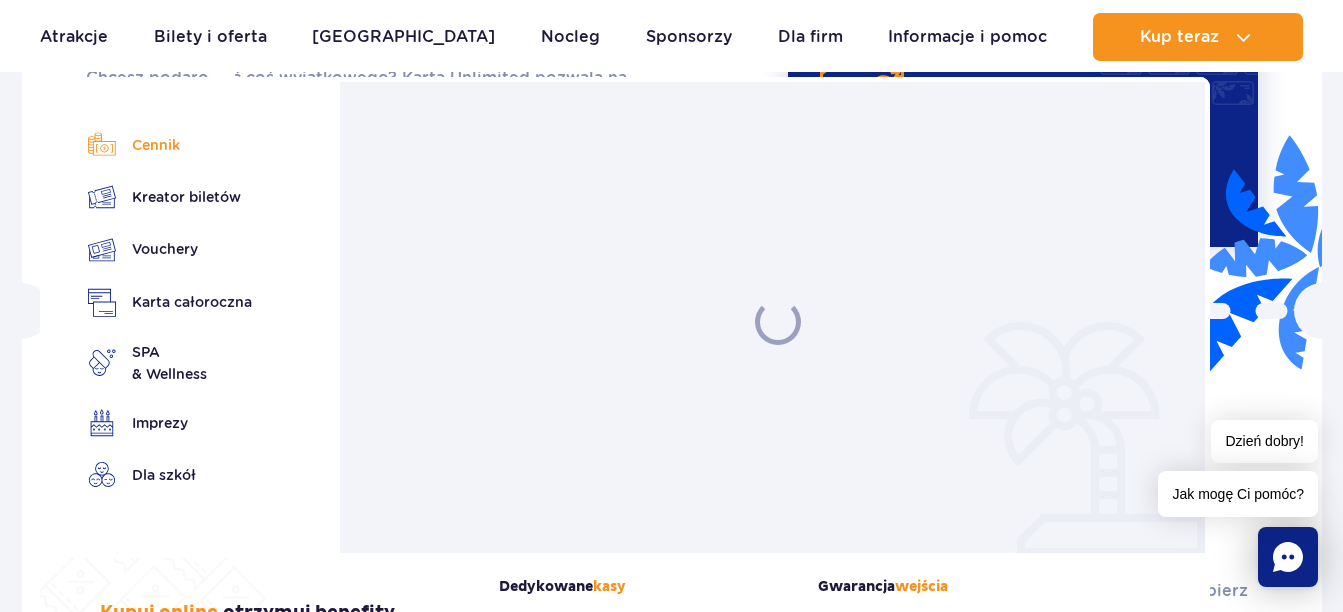 click on "Cennik" at bounding box center [170, 145] 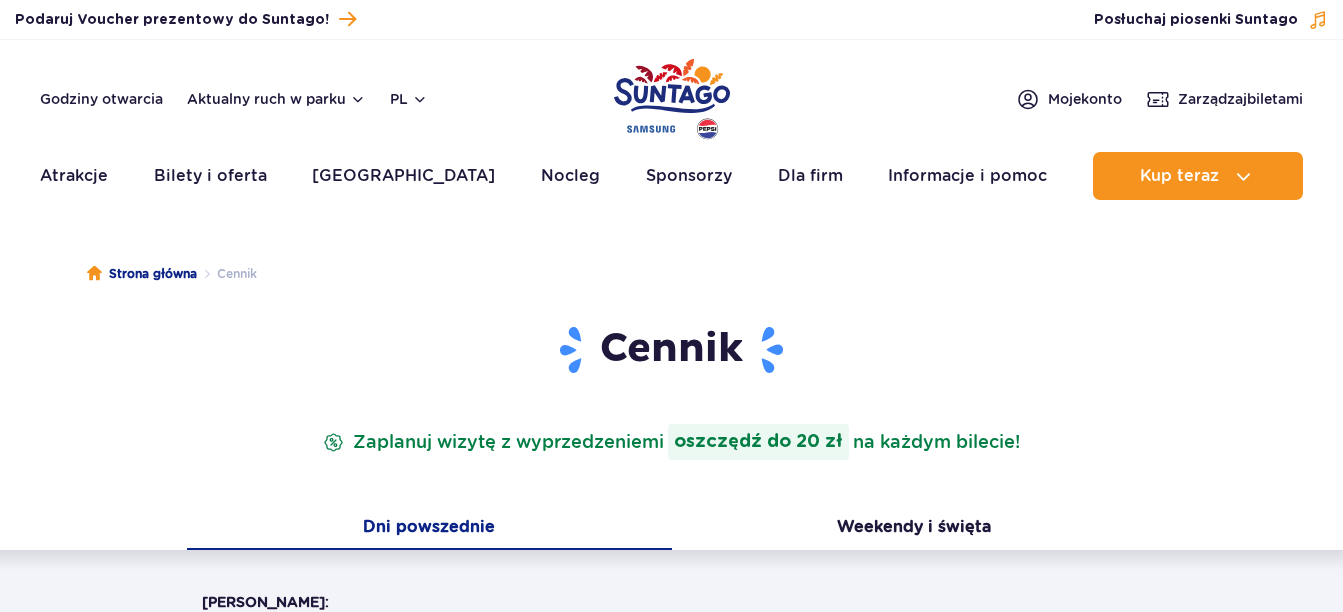 scroll, scrollTop: 0, scrollLeft: 0, axis: both 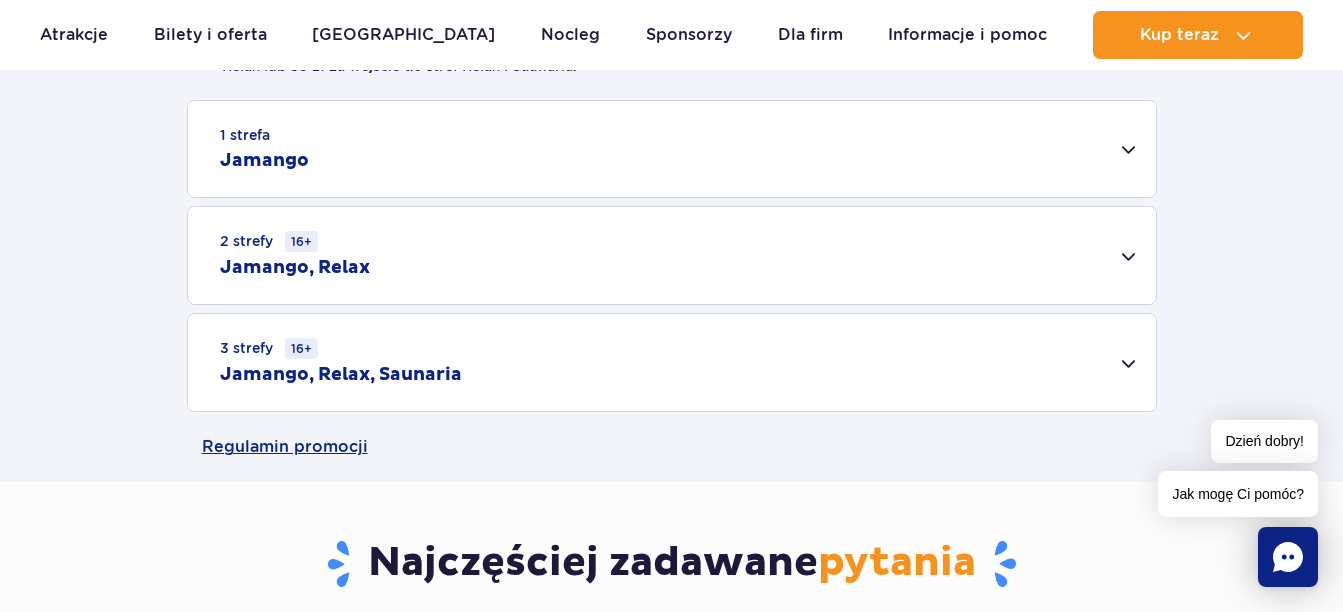click on "2 strefy  16+
Jamango, Relax" at bounding box center [672, 255] 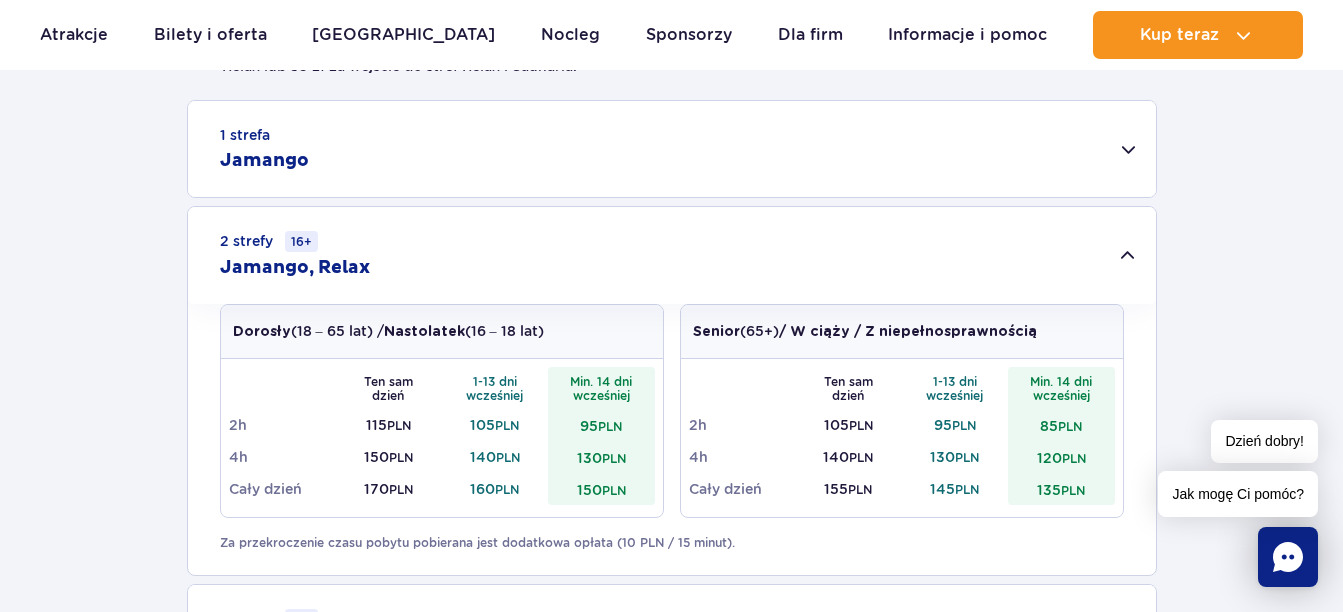click on "2 strefy  16+
Jamango, Relax" at bounding box center [672, 255] 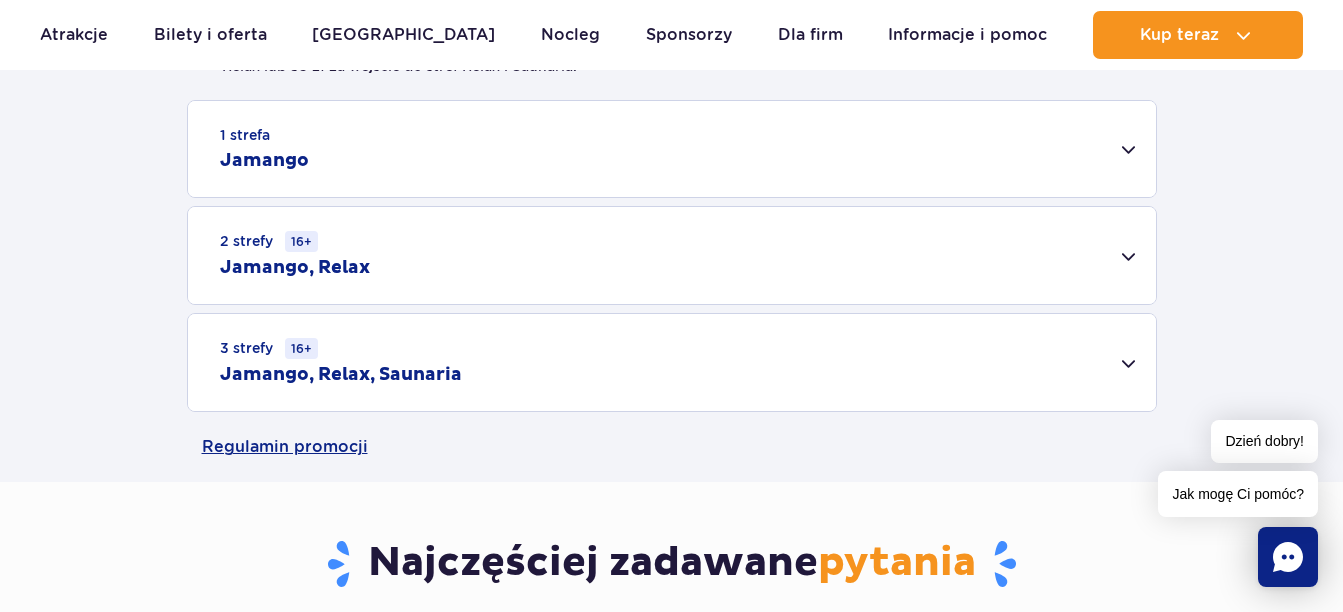 click on "2 strefy  16+
Jamango, Relax" at bounding box center [672, 255] 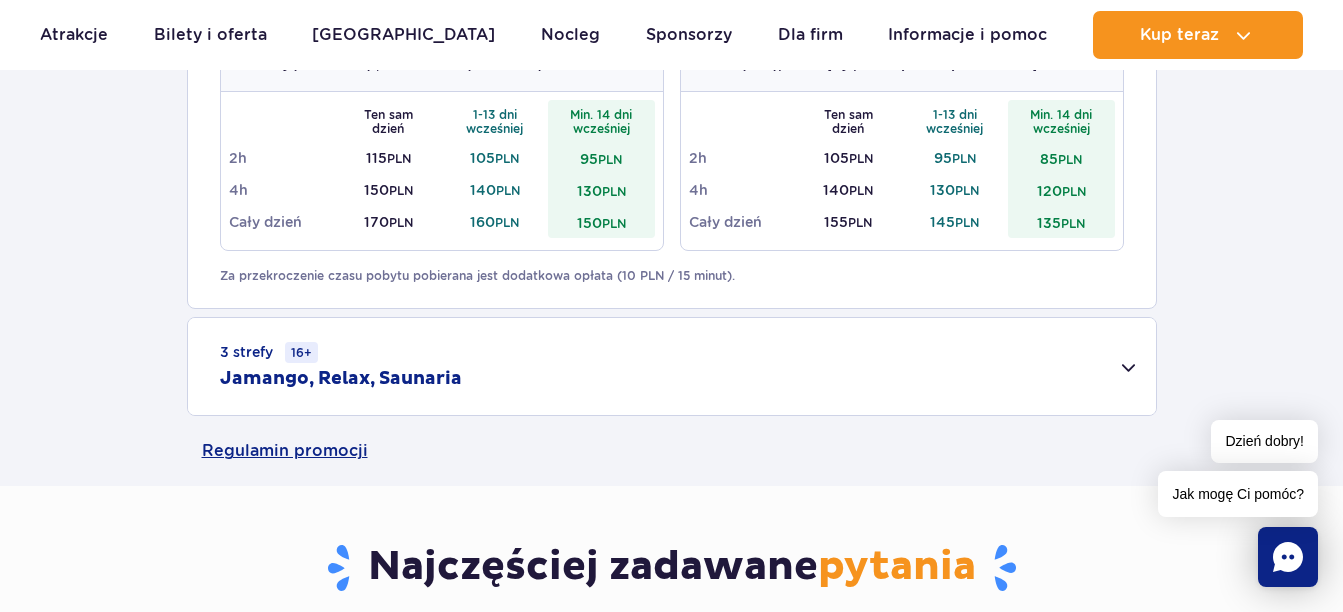 scroll, scrollTop: 827, scrollLeft: 0, axis: vertical 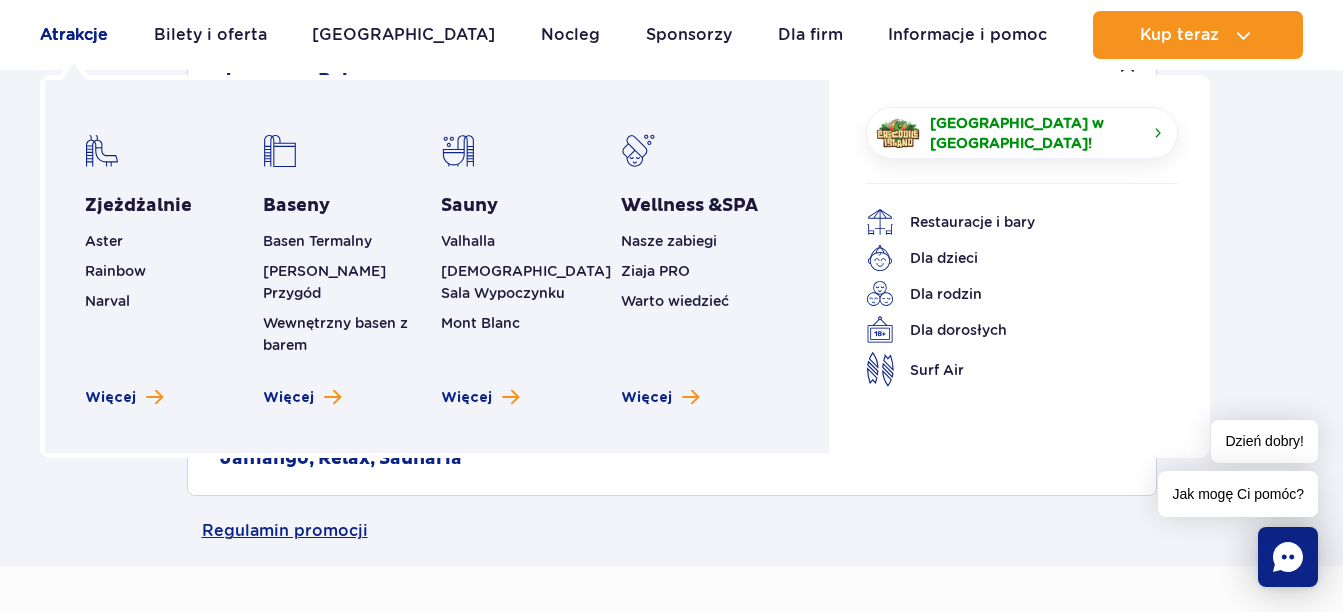 click on "Atrakcje" at bounding box center [74, 35] 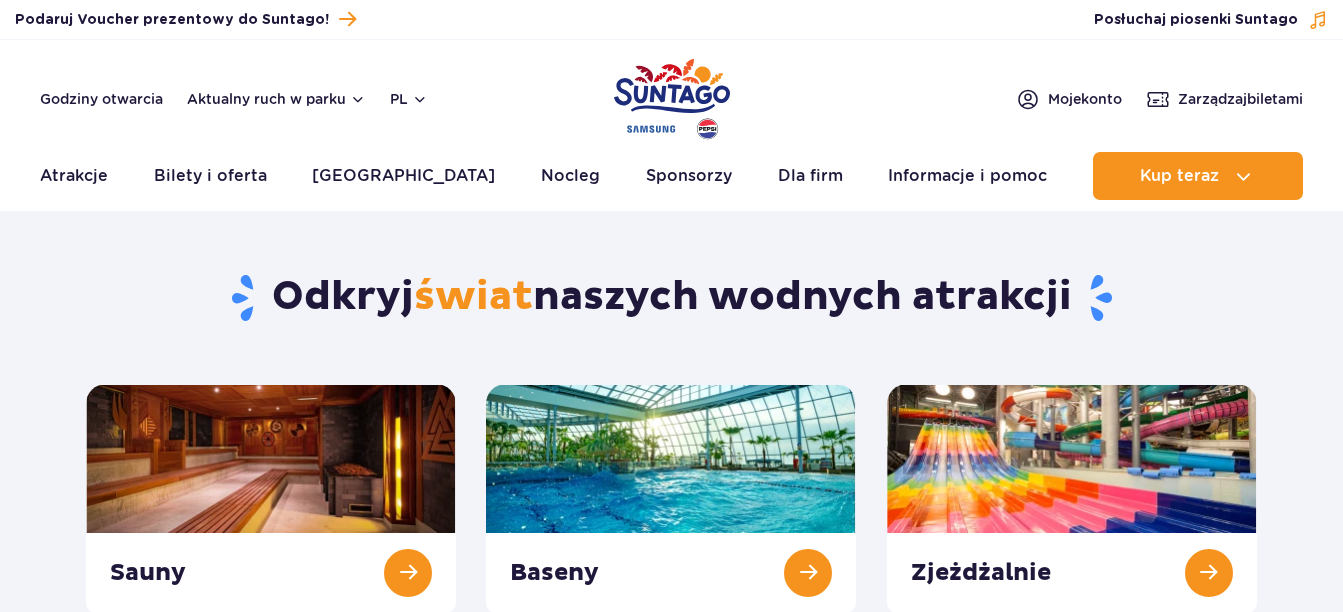 scroll, scrollTop: 0, scrollLeft: 0, axis: both 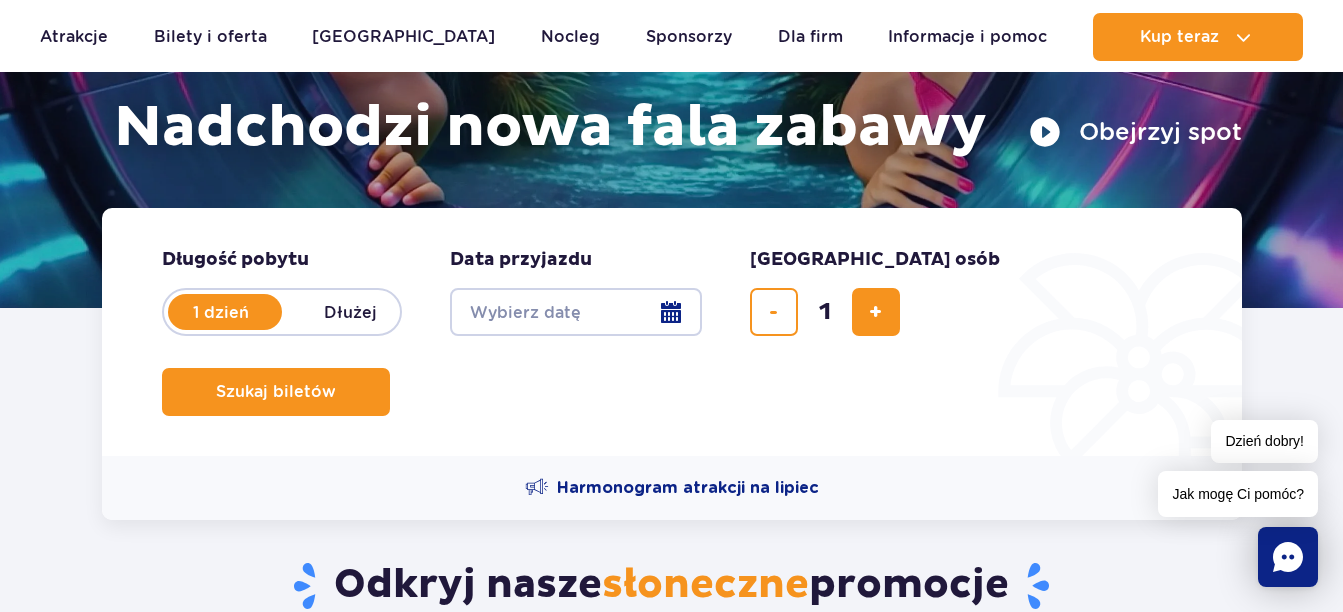 click on "Date from" at bounding box center [576, 312] 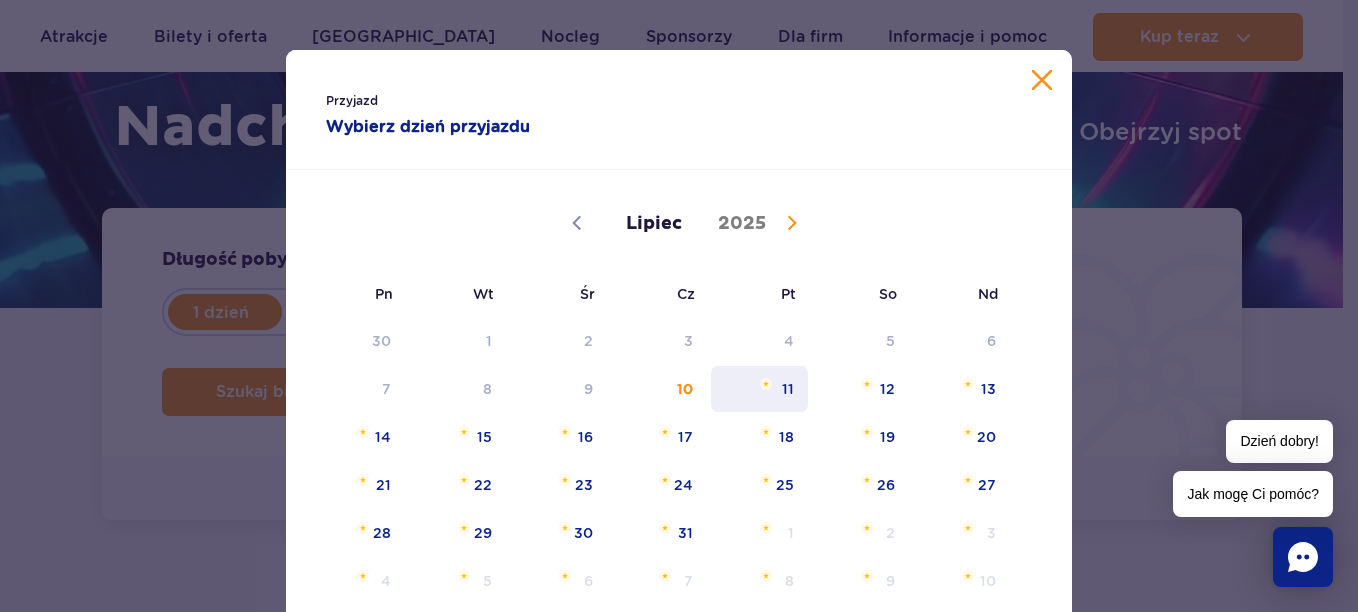 click on "11" at bounding box center [759, 389] 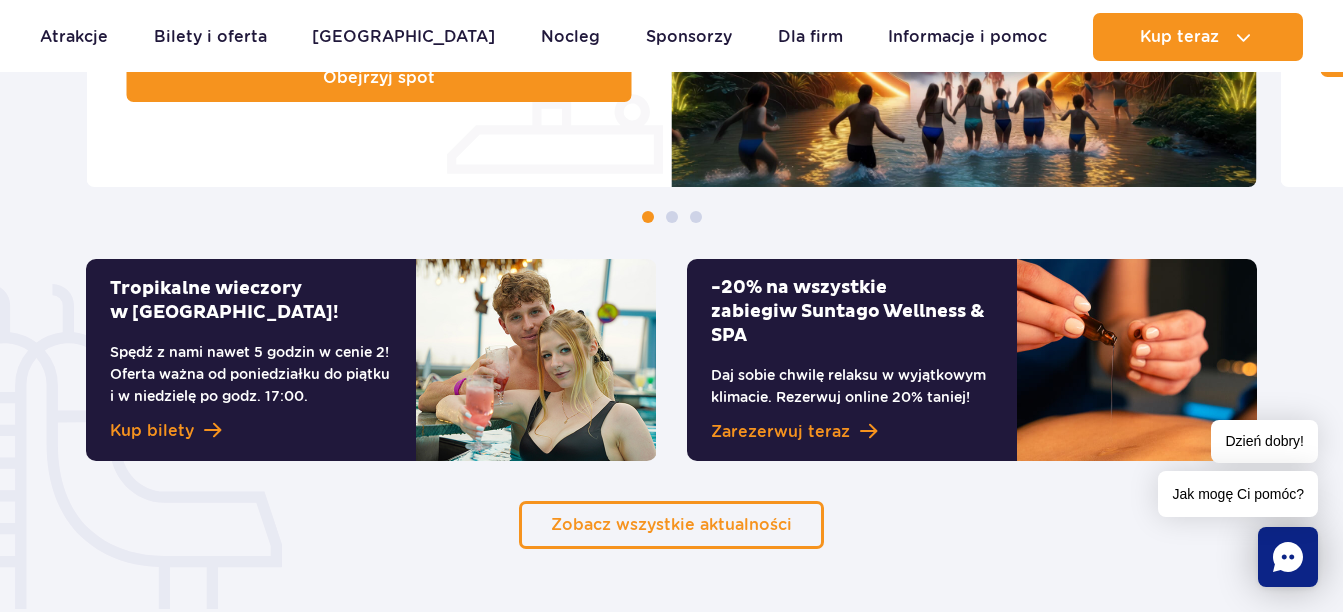 scroll, scrollTop: 1240, scrollLeft: 0, axis: vertical 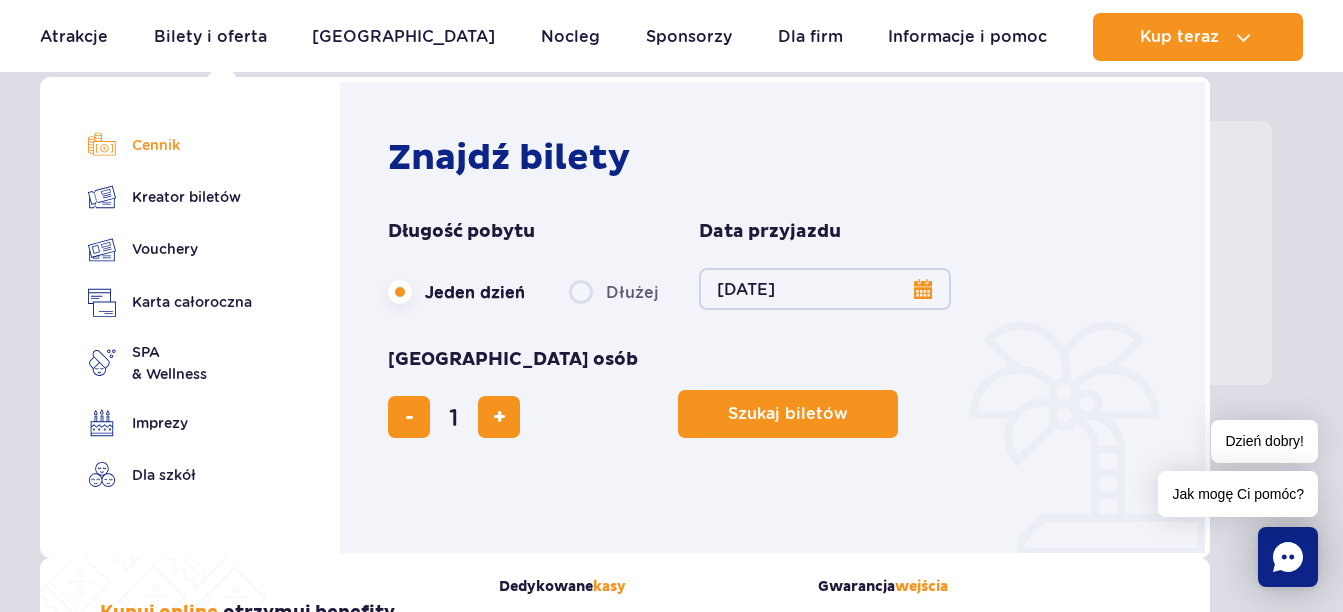 click on "Cennik" at bounding box center [170, 145] 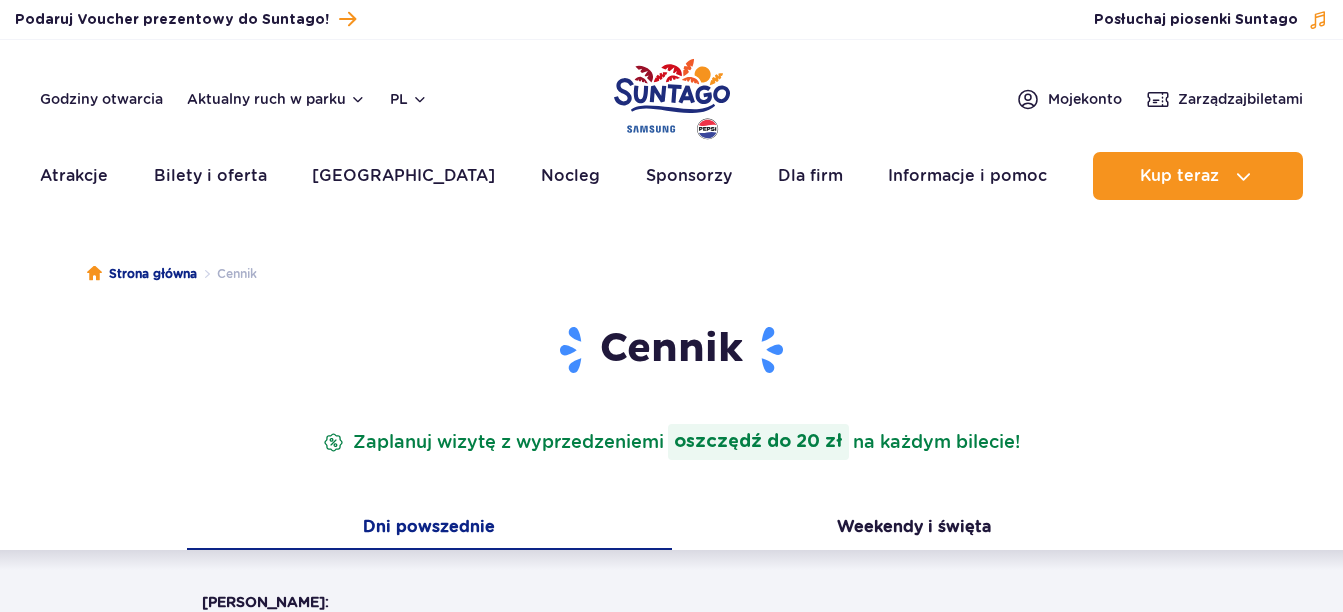 scroll, scrollTop: 0, scrollLeft: 0, axis: both 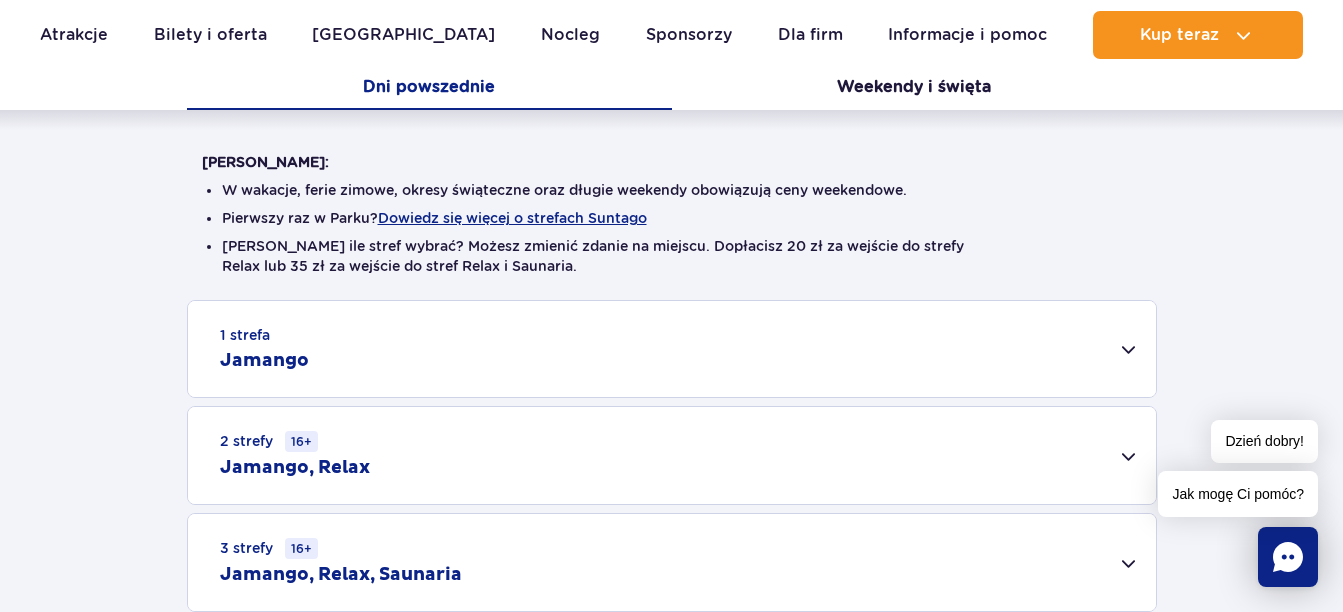 click on "1 strefa
Jamango" at bounding box center (672, 349) 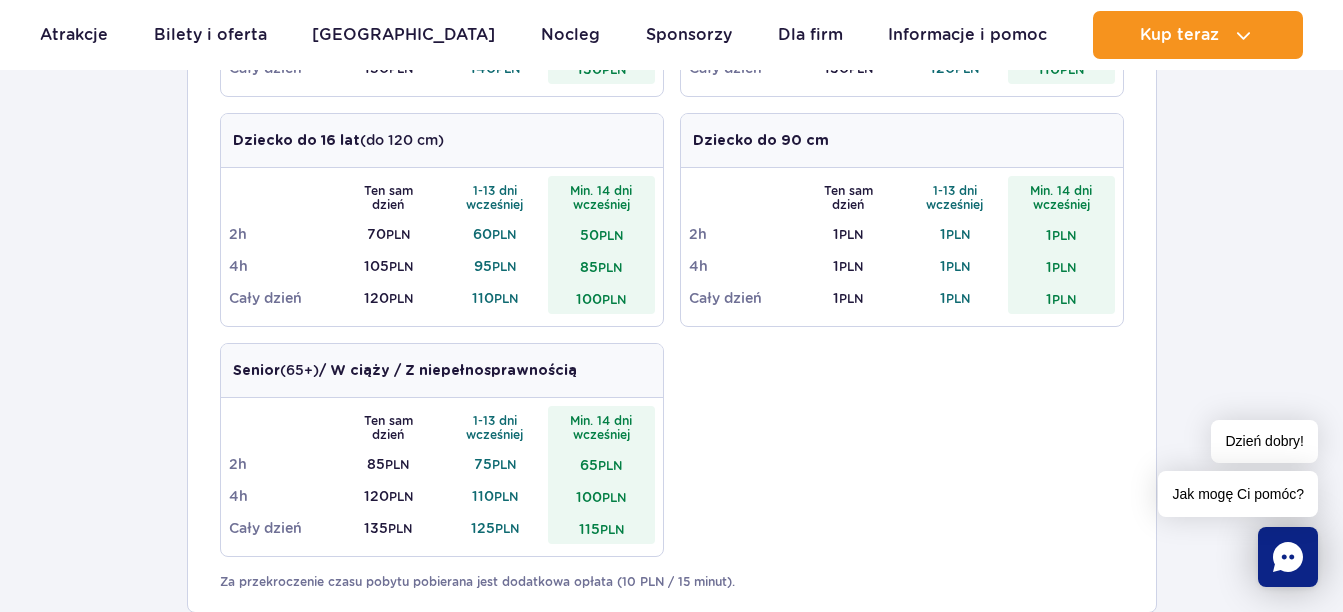 scroll, scrollTop: 960, scrollLeft: 0, axis: vertical 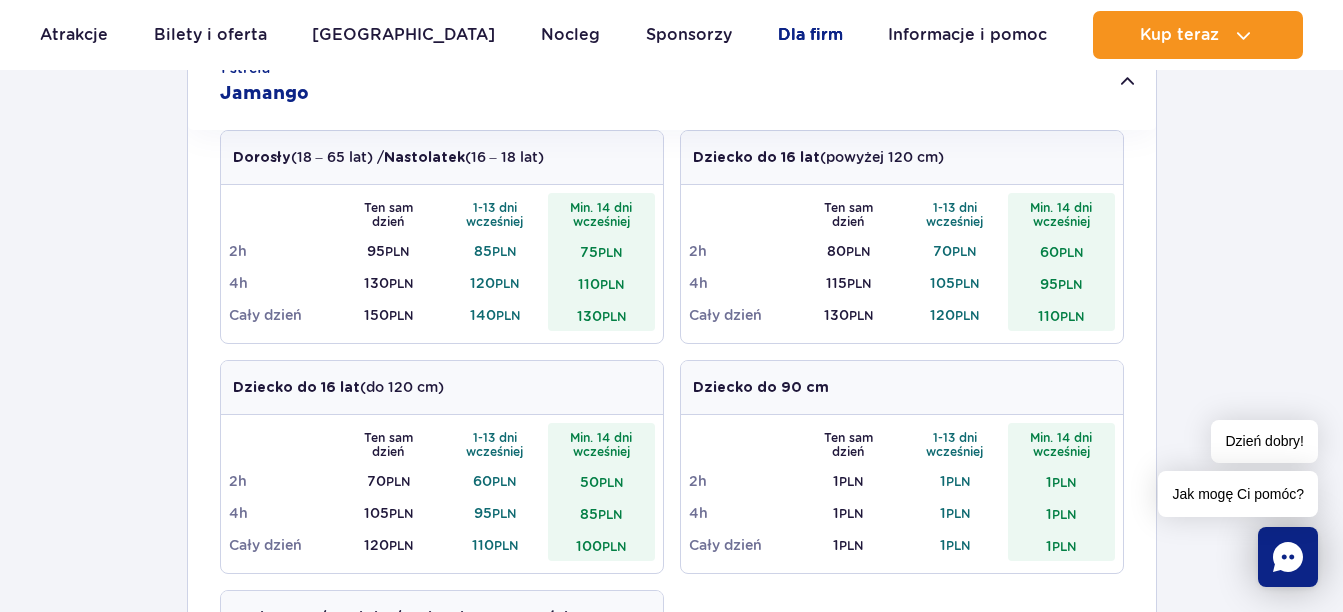 click on "Dla firm" at bounding box center (810, 35) 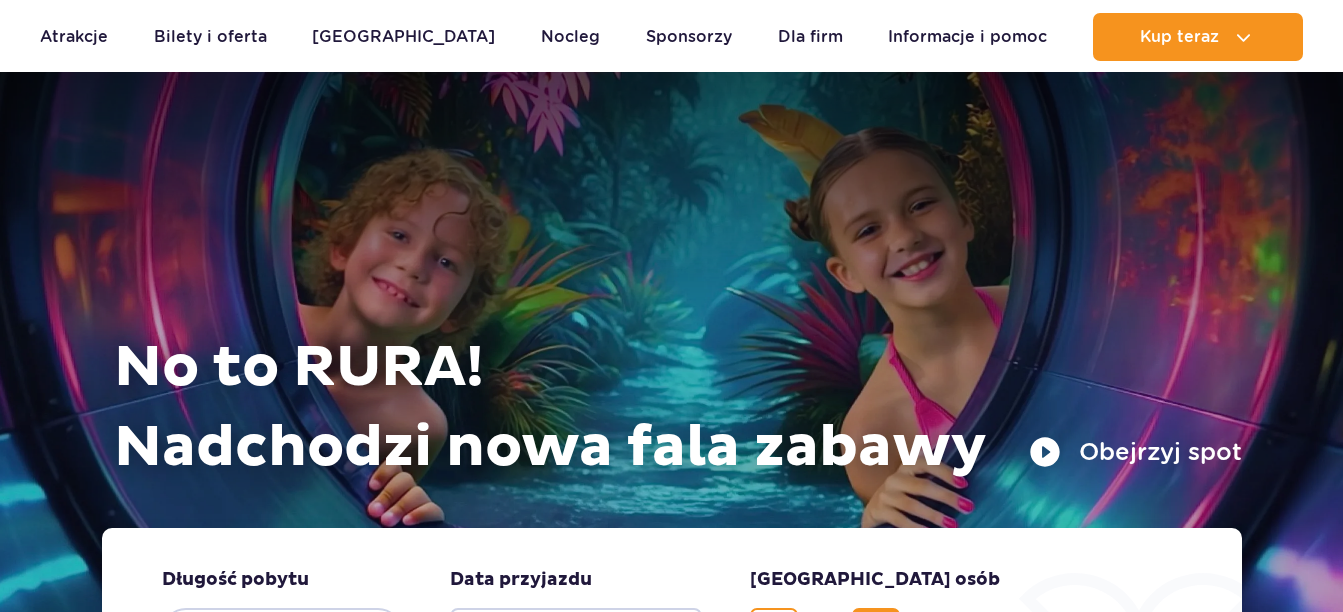 scroll, scrollTop: 1720, scrollLeft: 0, axis: vertical 